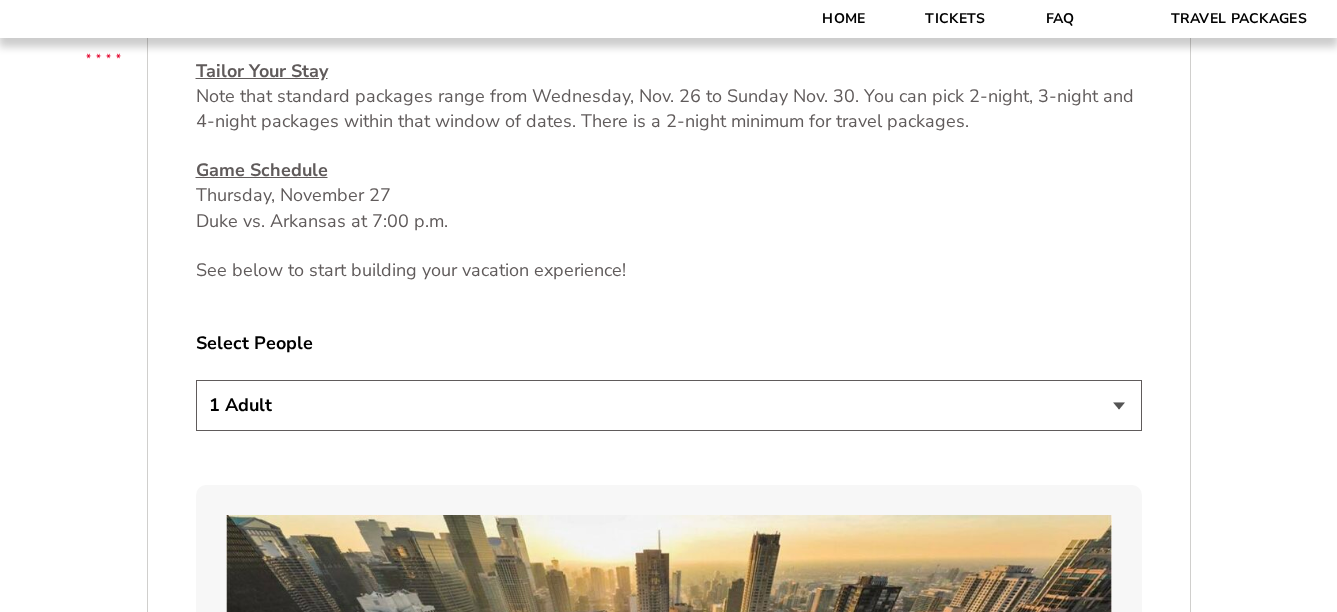 scroll, scrollTop: 900, scrollLeft: 0, axis: vertical 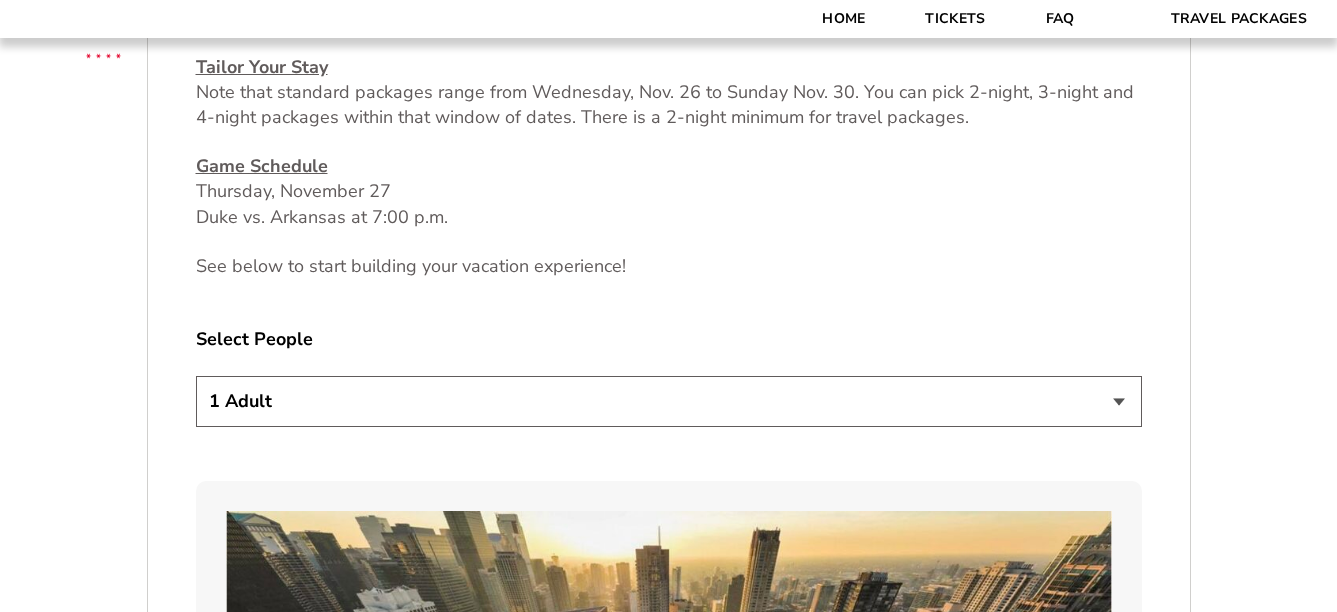 click on "1 Adult
2 Adults
3 Adults
4 Adults
2 Adults + 1 Child
2 Adults + 2 Children
2 Adults + 3 Children" at bounding box center [669, 401] 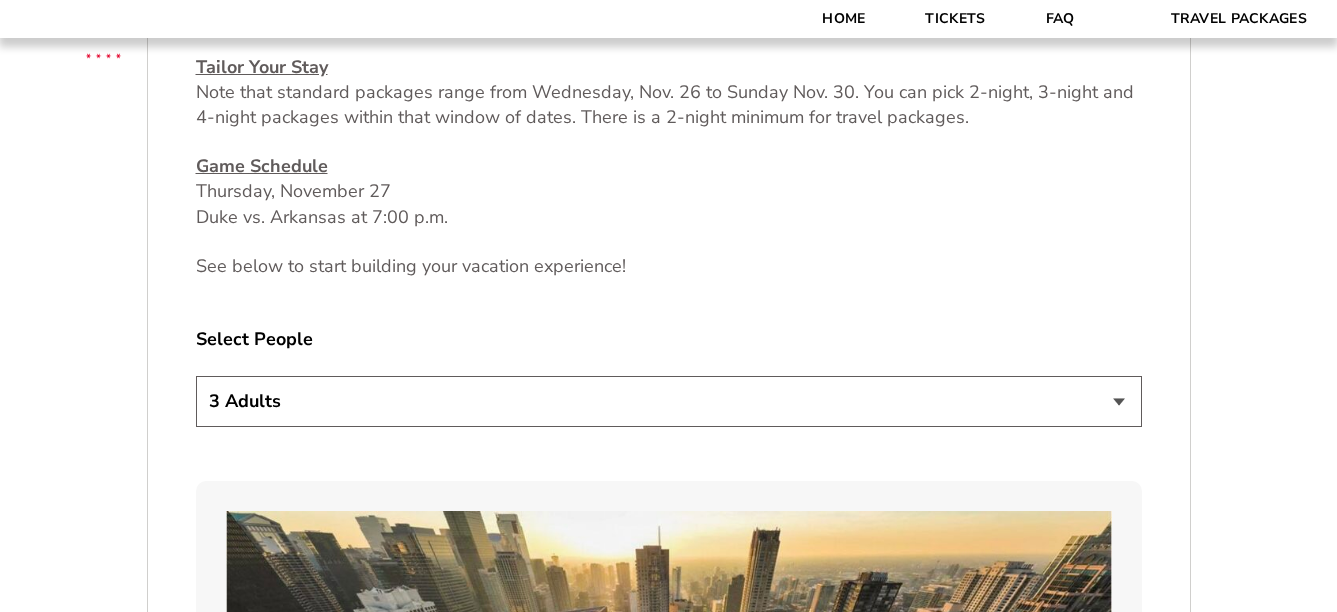 click on "1 Adult
2 Adults
3 Adults
4 Adults
2 Adults + 1 Child
2 Adults + 2 Children
2 Adults + 3 Children" at bounding box center (669, 401) 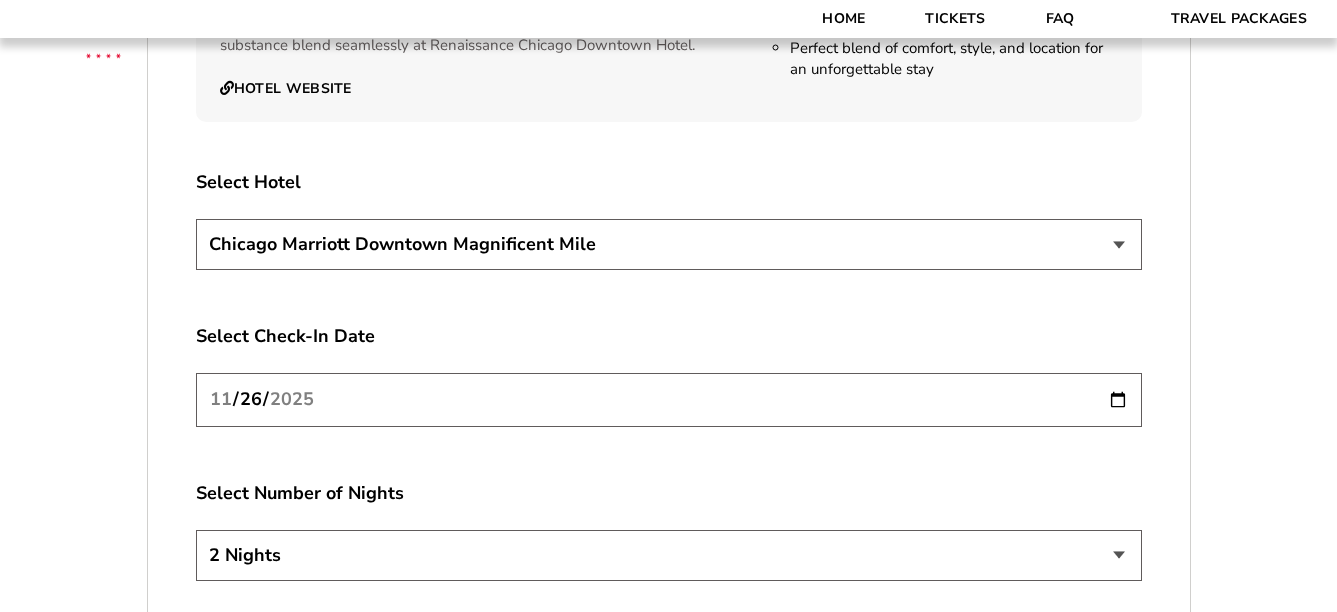 scroll, scrollTop: 3400, scrollLeft: 0, axis: vertical 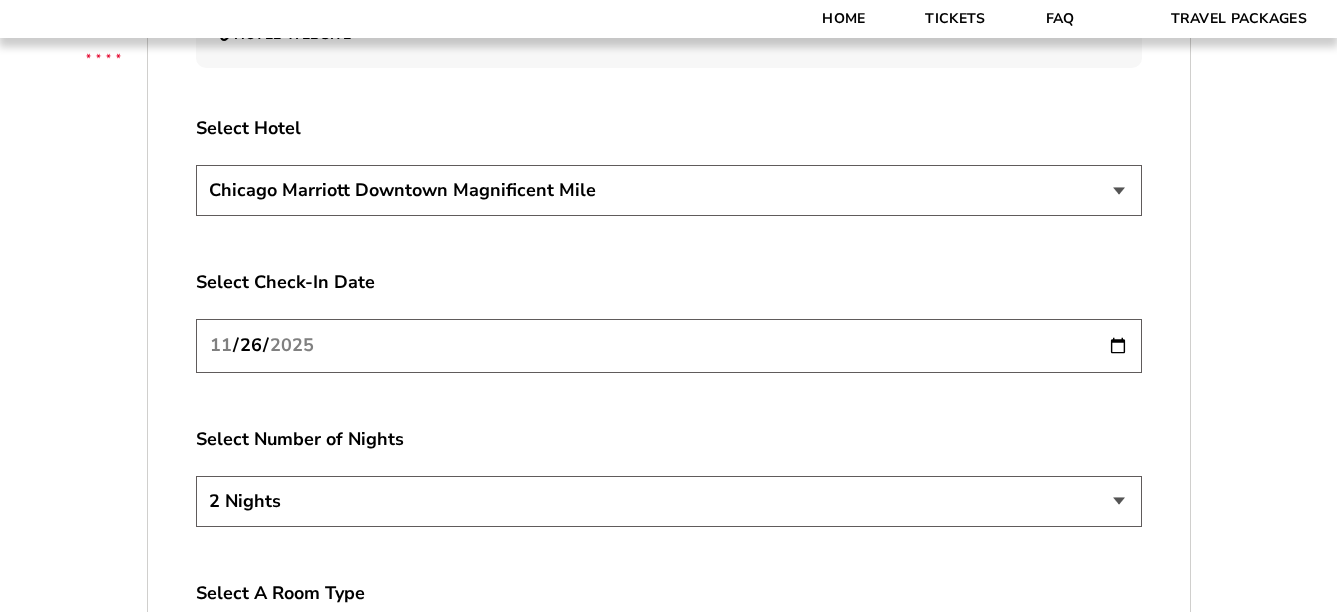 click on "2 Nights
3 Nights
4 Nights" at bounding box center (669, 501) 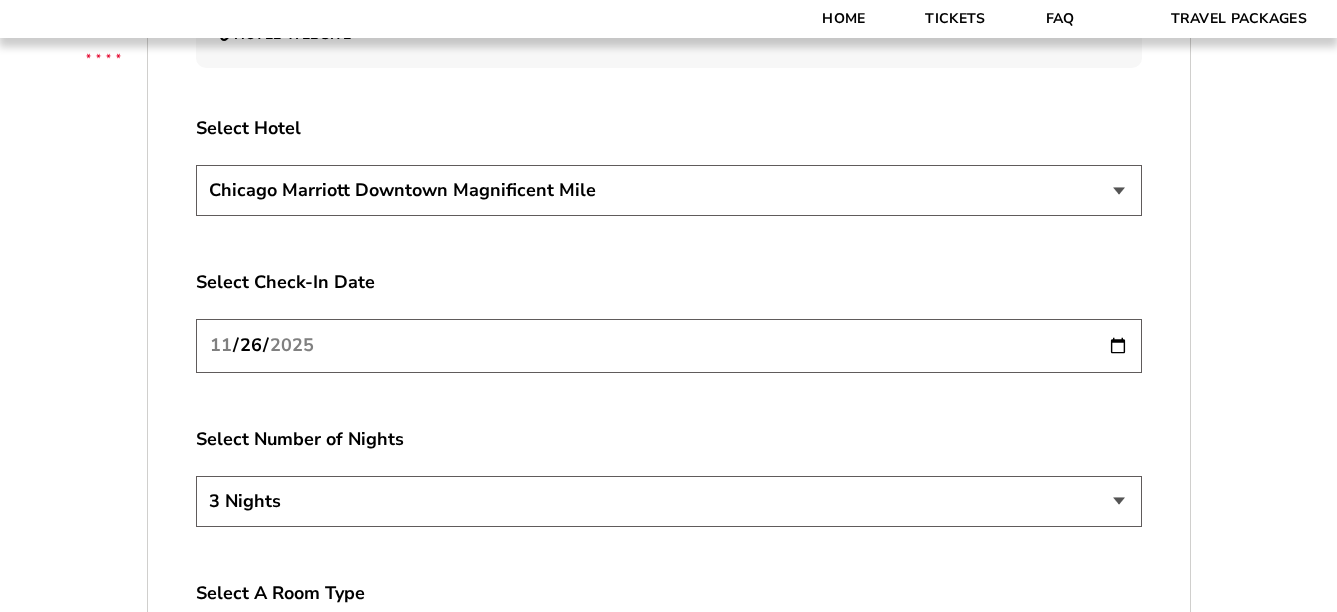 click on "2 Nights
3 Nights
4 Nights" at bounding box center [669, 501] 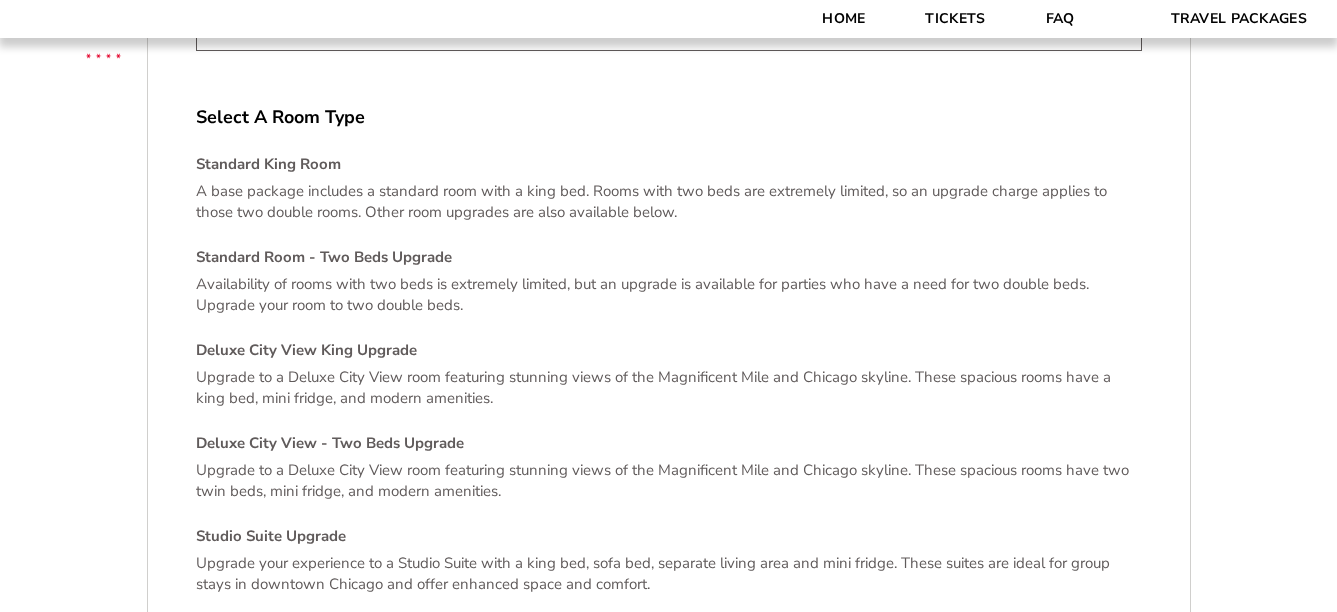 scroll, scrollTop: 3900, scrollLeft: 0, axis: vertical 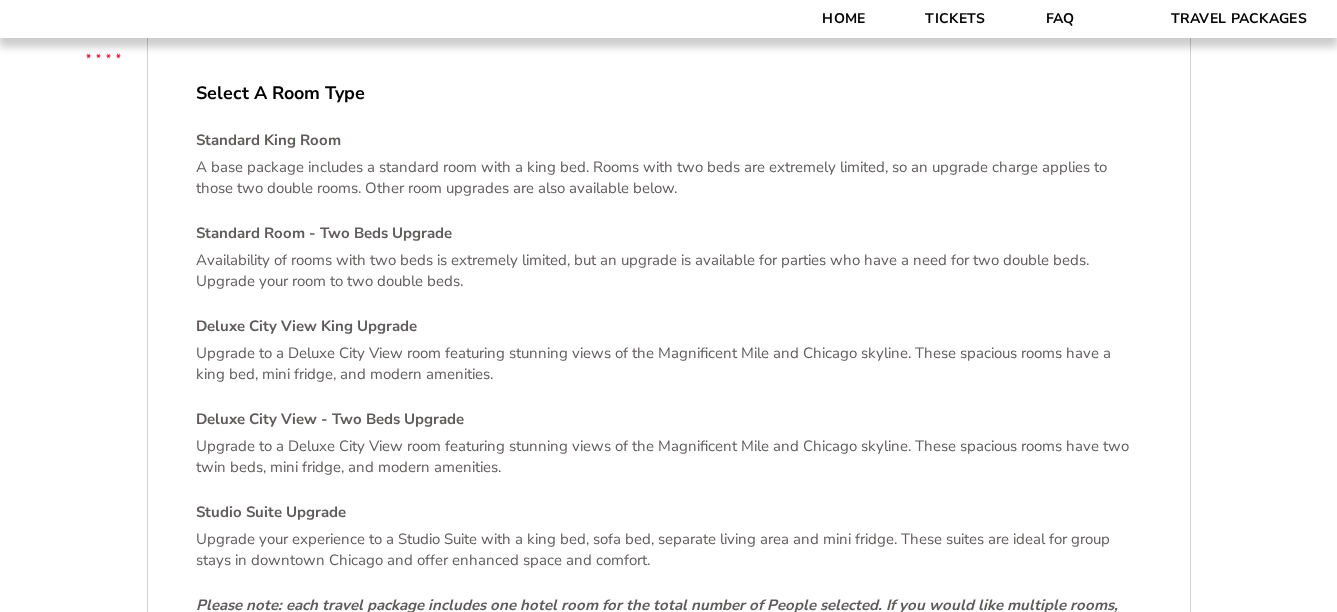 click on "Standard King Room  A base package includes a standard room with a king bed. Rooms with two beds are extremely limited, so an upgrade charge applies to those two double rooms. Other room upgrades are also available below.
Standard Room - Two Beds Upgrade Availability of rooms with two beds is extremely limited, but an upgrade is available for parties who have a need for two double beds. Upgrade your room to two double beds.
Deluxe City View King Upgrade Upgrade to a Deluxe City View room featuring stunning views of the Magnificent Mile and [CITY]. These spacious rooms have a king bed, mini fridge, and modern amenities.
Deluxe City View - Two Beds Upgrade Upgrade to a Deluxe City View room featuring stunning views of the Magnificent Mile and [CITY]. These spacious rooms have two twin beds, mini fridge, and modern amenities.
Studio Suite Upgrade" at bounding box center [669, 404] 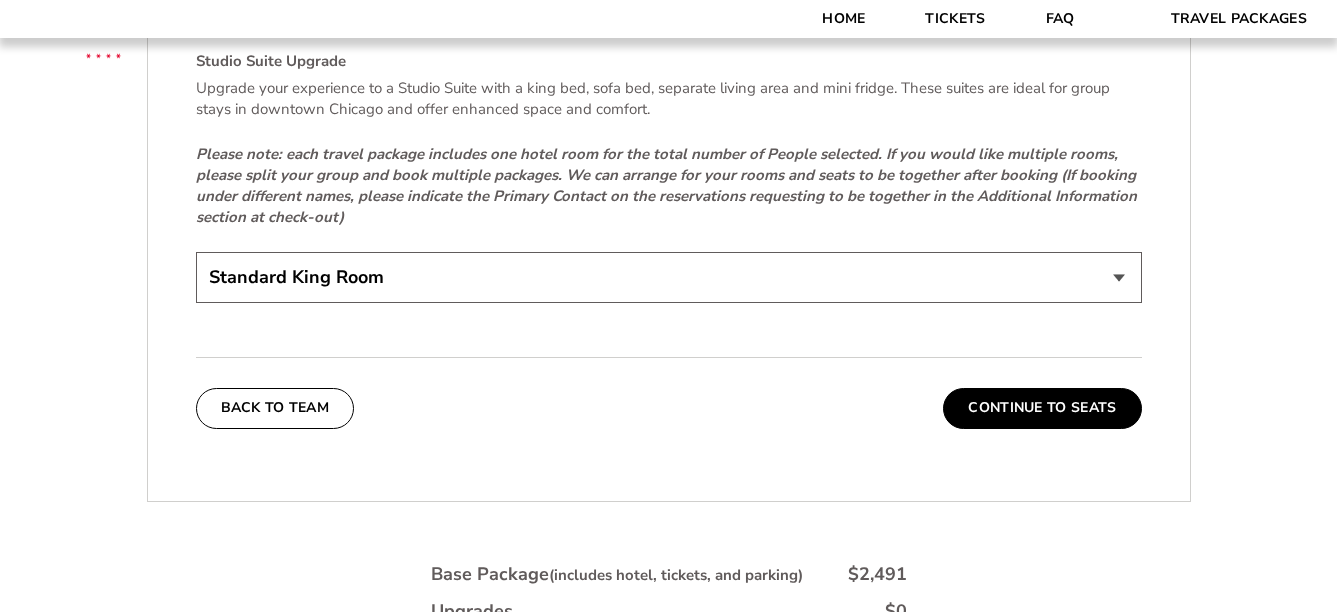 scroll, scrollTop: 4400, scrollLeft: 0, axis: vertical 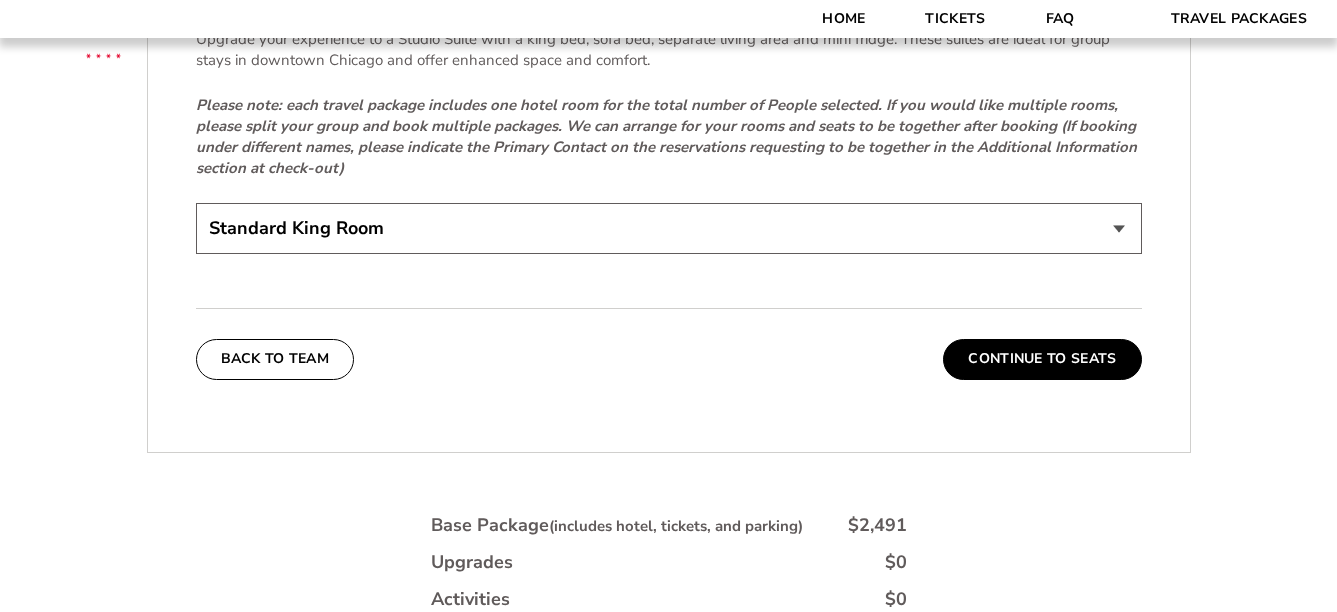 click on "Standard King Room  Standard Room - Two Beds Upgrade (+$30 per night) Deluxe City View King Upgrade (+$50 per night) Deluxe City View - Two Beds Upgrade (+$80 per night) Studio Suite Upgrade (+$185 per night)" at bounding box center [669, 228] 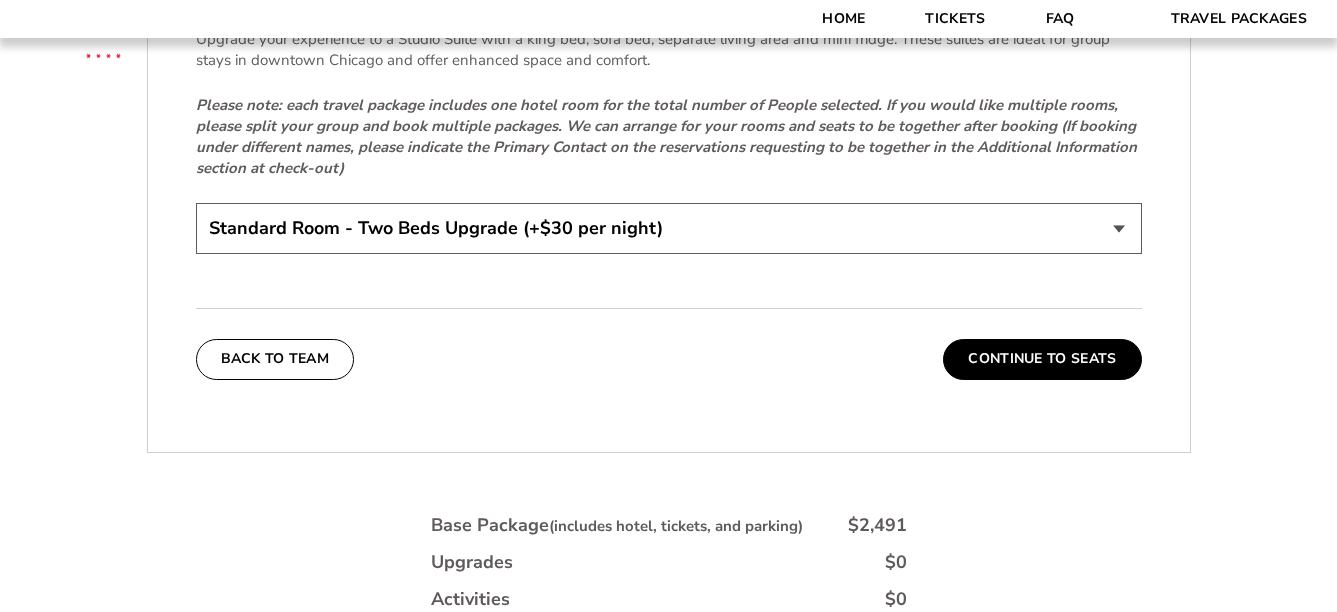 click on "Standard King Room  Standard Room - Two Beds Upgrade (+$30 per night) Deluxe City View King Upgrade (+$50 per night) Deluxe City View - Two Beds Upgrade (+$80 per night) Studio Suite Upgrade (+$185 per night)" at bounding box center [669, 228] 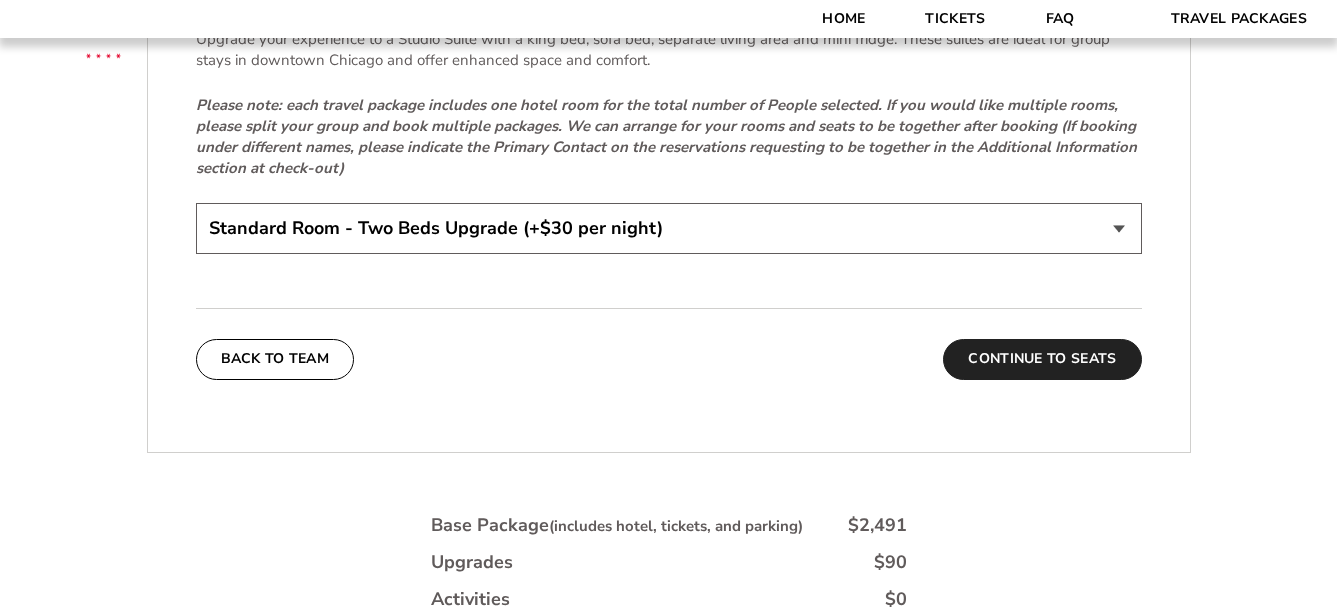 click on "Continue To Seats" at bounding box center [1042, 359] 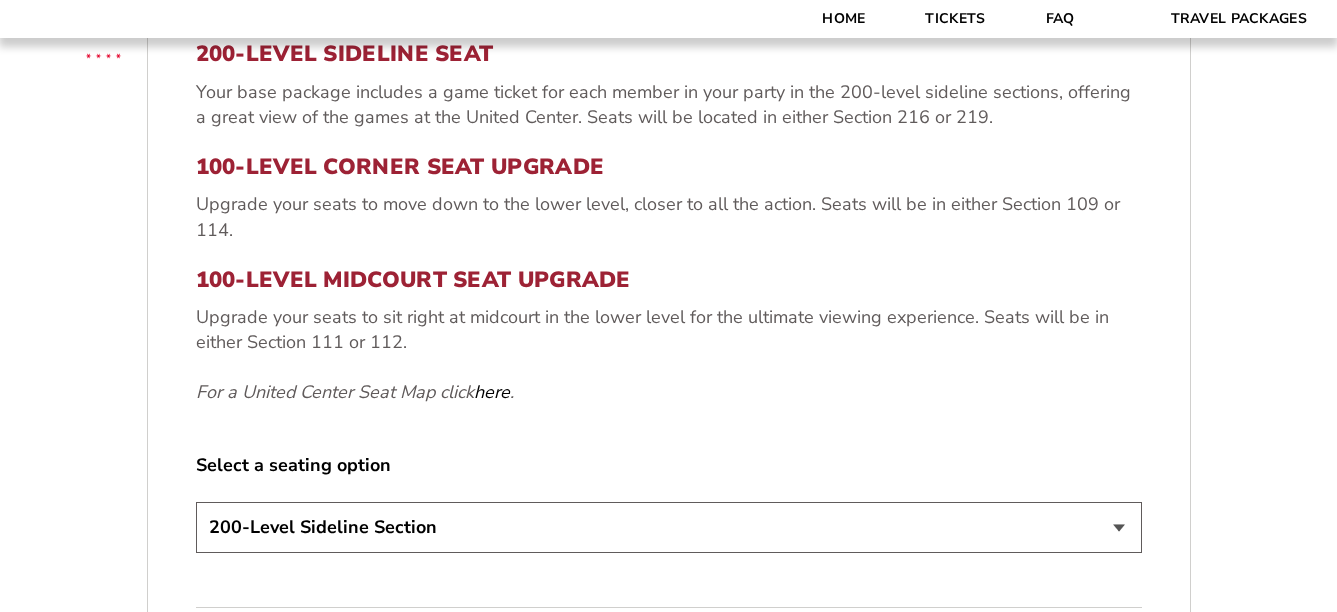 scroll, scrollTop: 789, scrollLeft: 0, axis: vertical 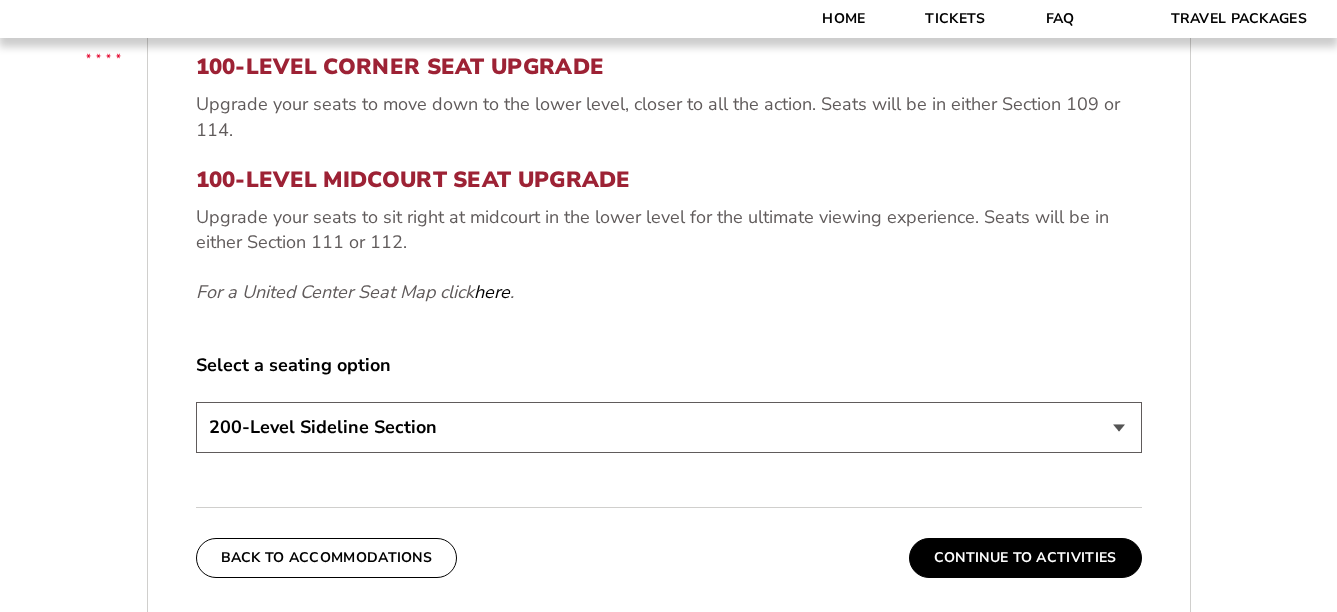 click on "200-Level Sideline Section
100-Level Corner Seat Upgrade (+$80 per person)
100-Level Midcourt Seat Upgrade (+$195 per person)" at bounding box center [669, 427] 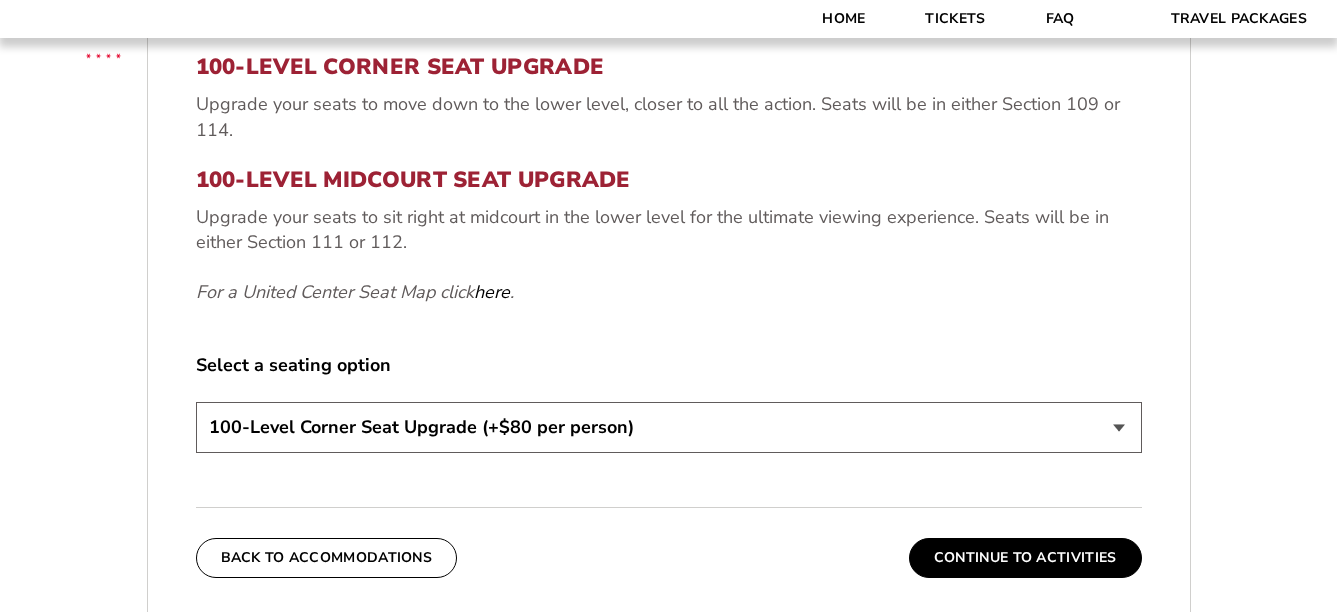 click on "200-Level Sideline Section
100-Level Corner Seat Upgrade (+$80 per person)
100-Level Midcourt Seat Upgrade (+$195 per person)" at bounding box center [669, 427] 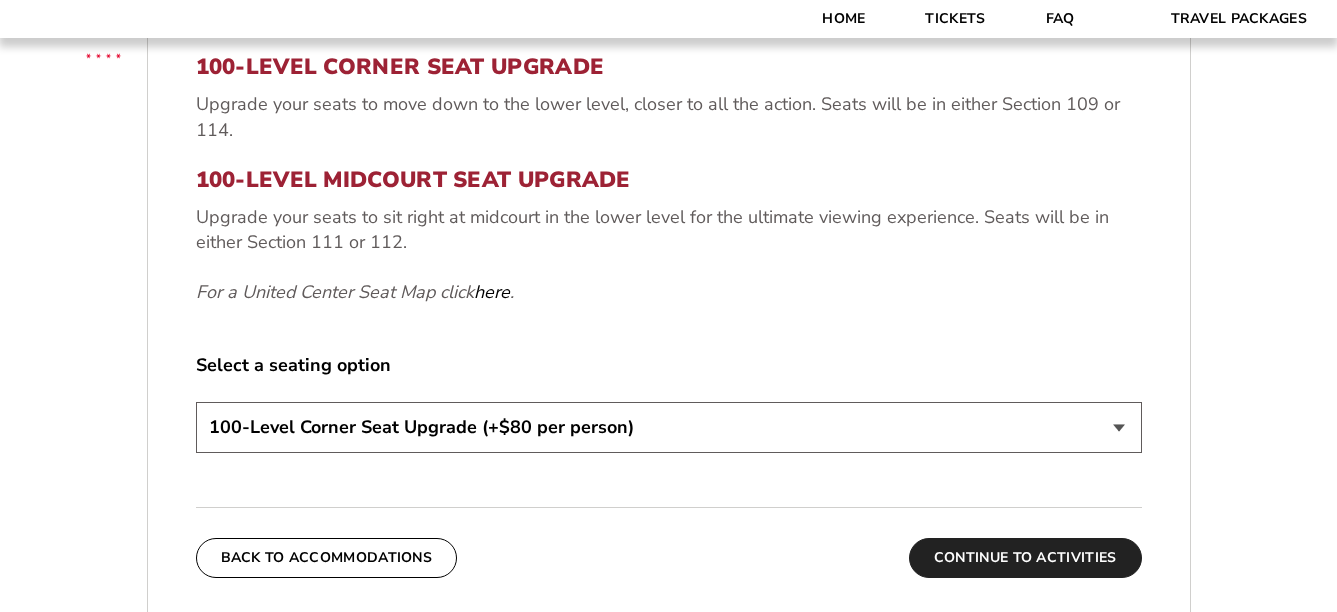 click on "Continue To Activities" at bounding box center (1025, 558) 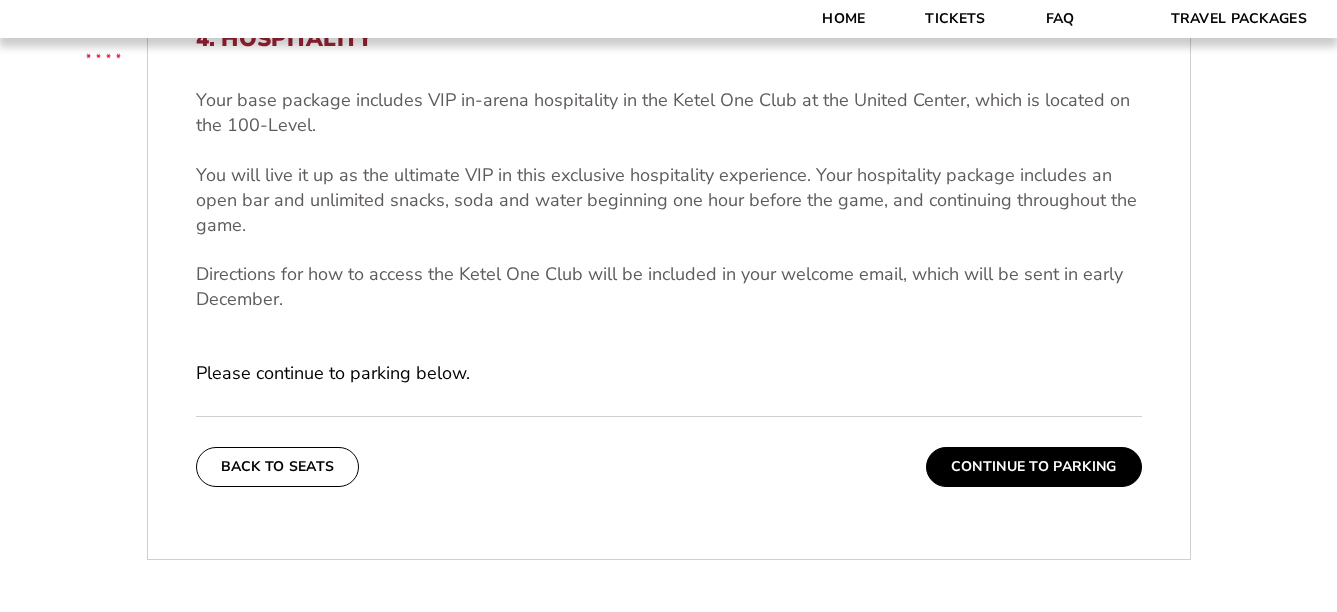 scroll, scrollTop: 689, scrollLeft: 0, axis: vertical 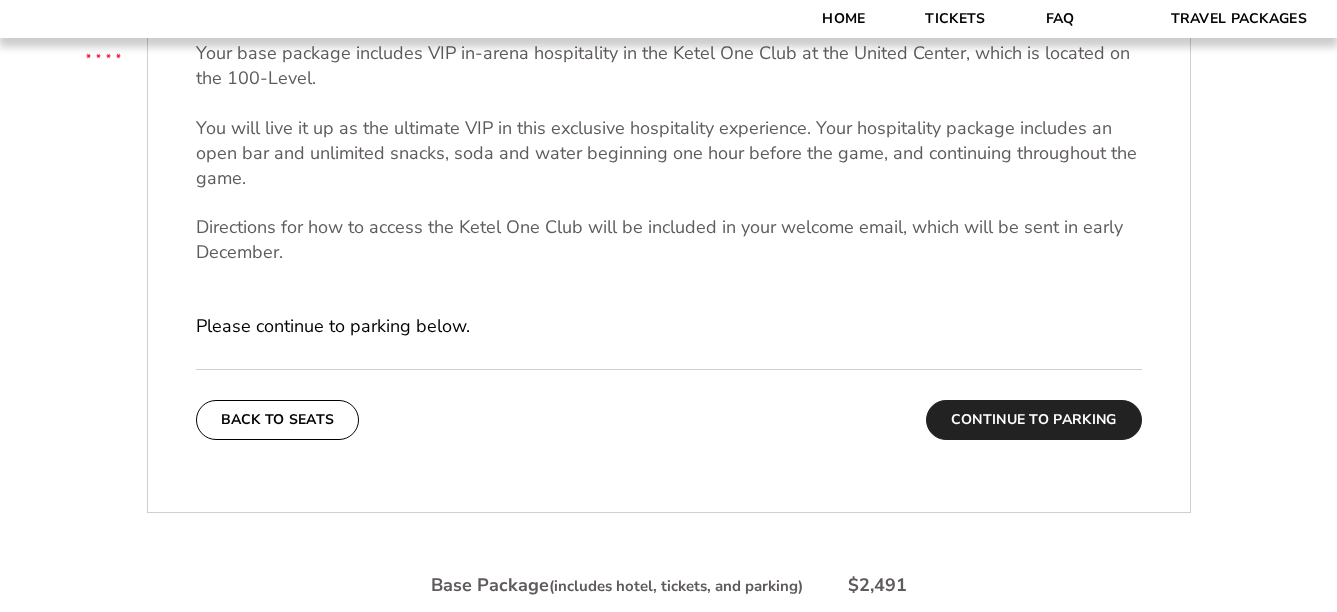 click on "Continue To Parking" at bounding box center (1034, 420) 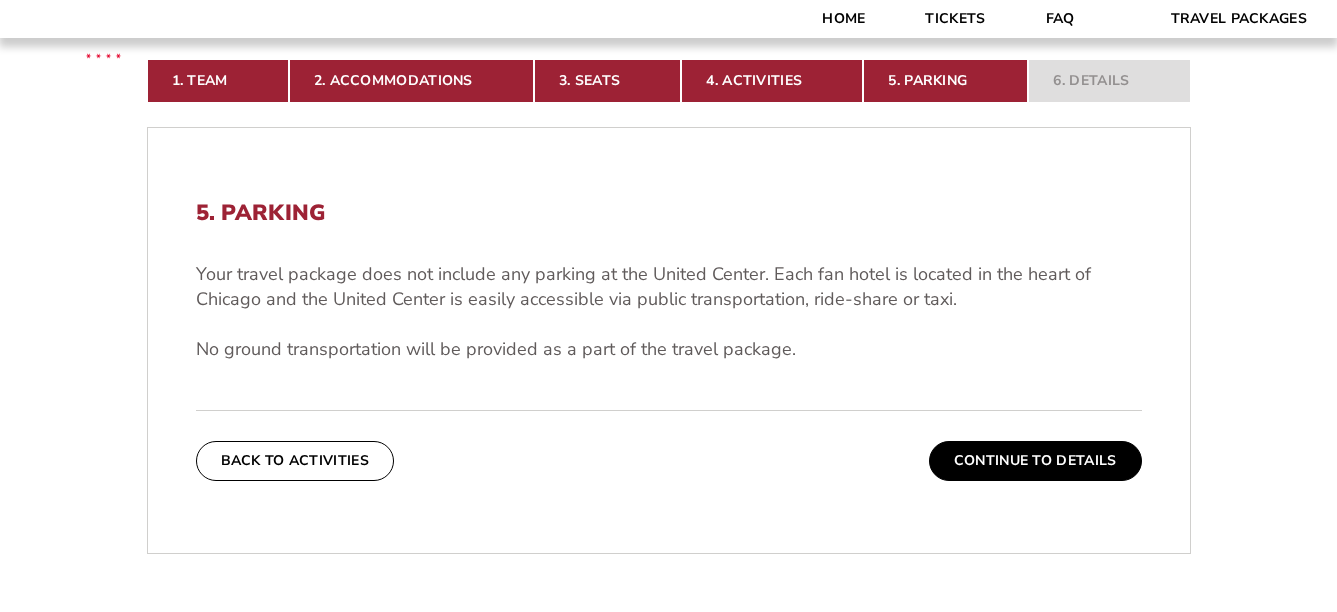 scroll, scrollTop: 489, scrollLeft: 0, axis: vertical 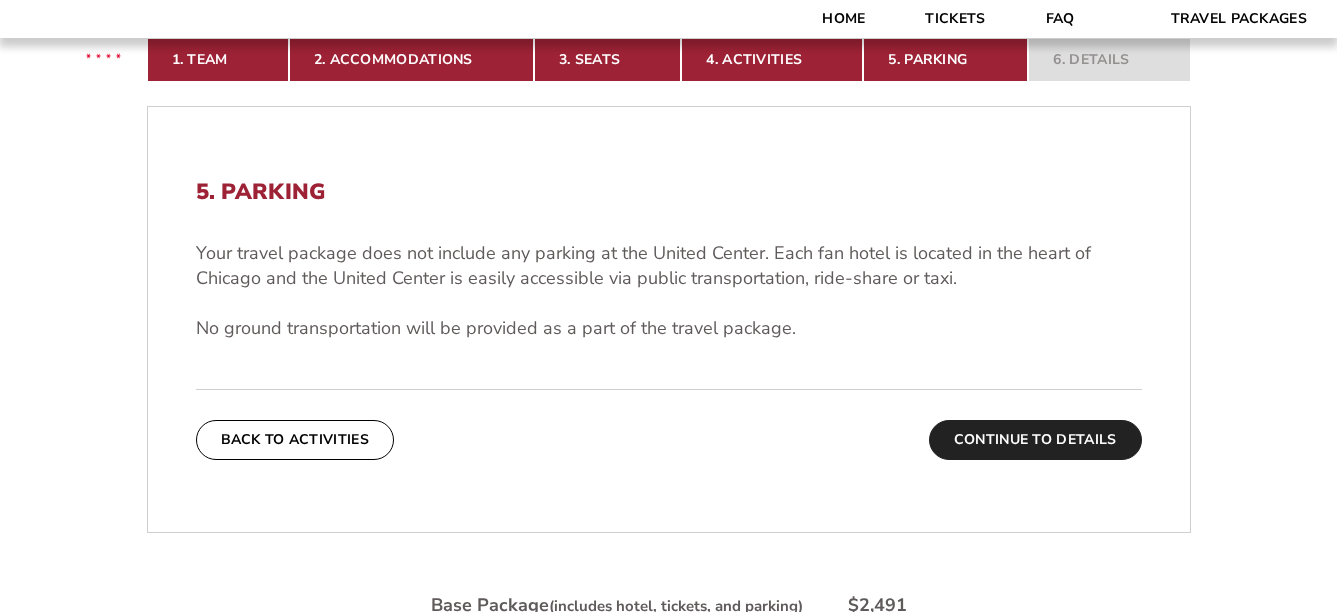 click on "Continue To Details" at bounding box center (1035, 440) 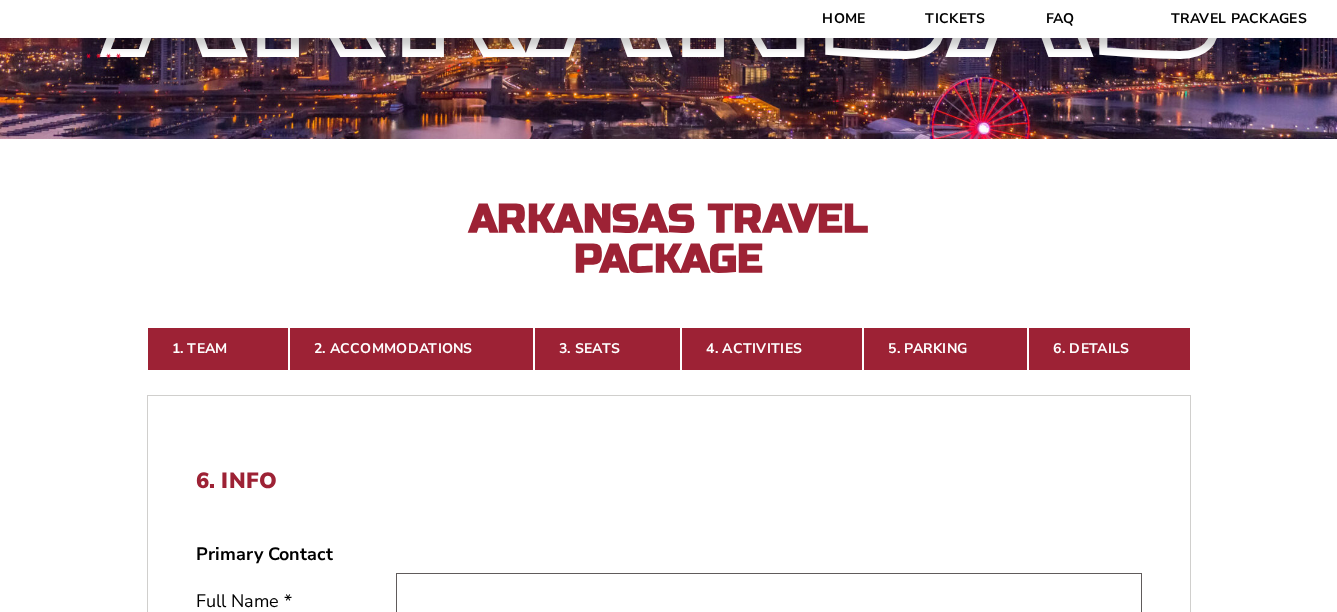 scroll, scrollTop: 189, scrollLeft: 0, axis: vertical 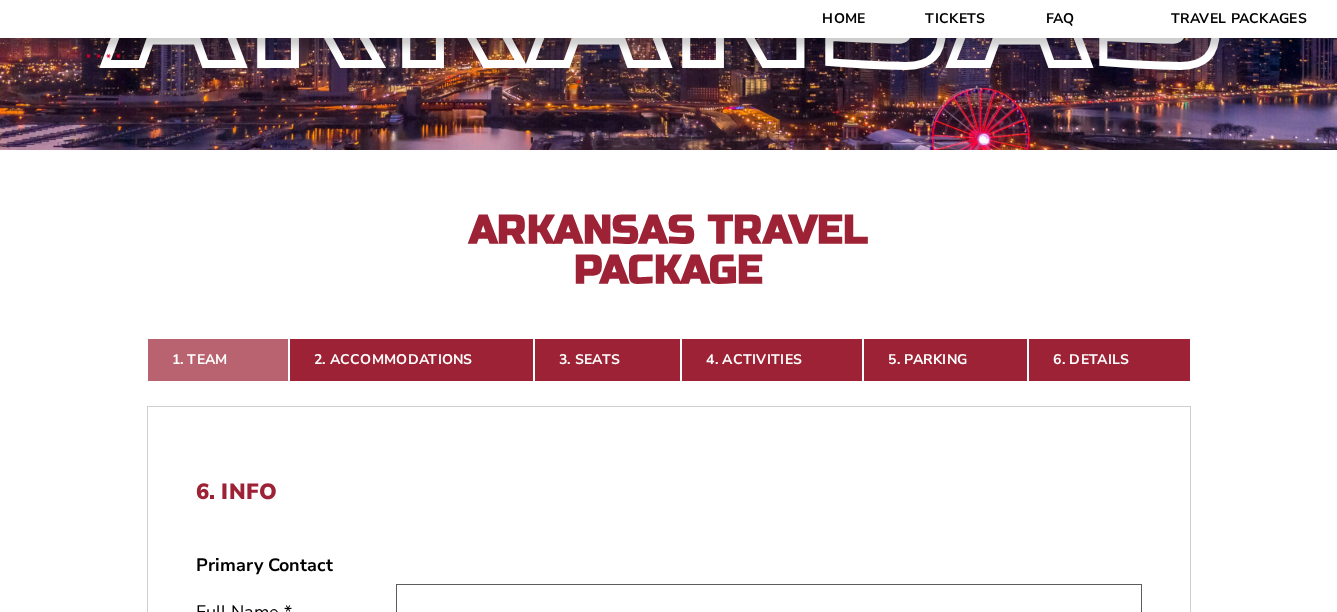 click on "1. Team" at bounding box center (218, 360) 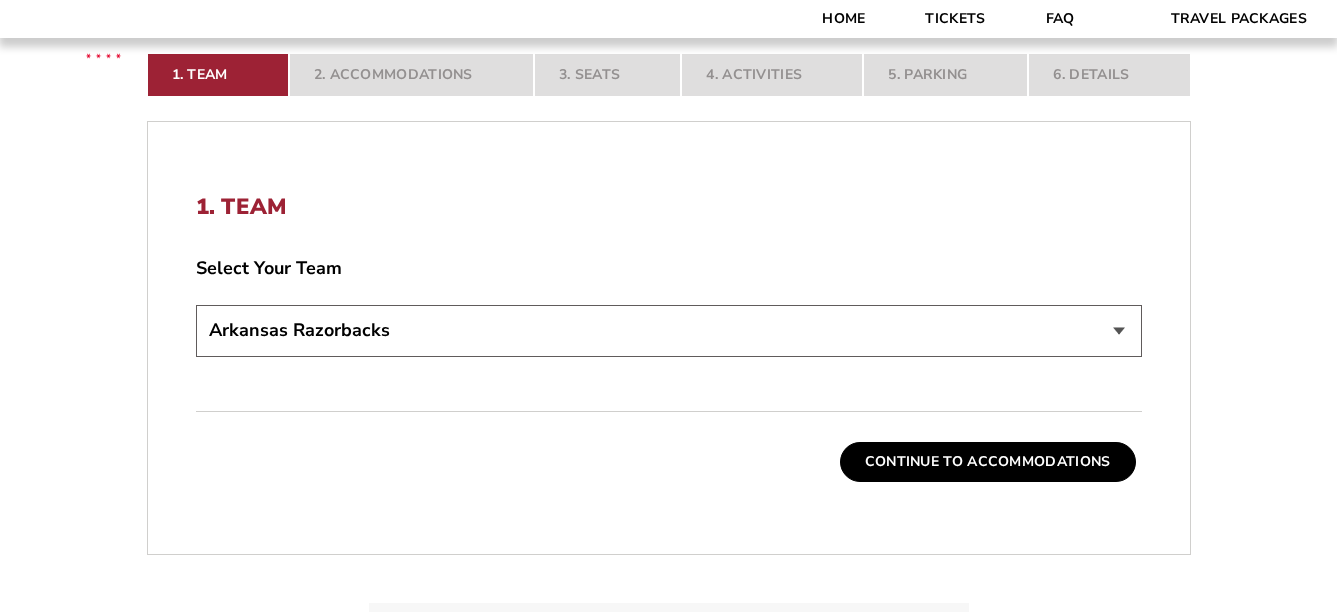 scroll, scrollTop: 589, scrollLeft: 0, axis: vertical 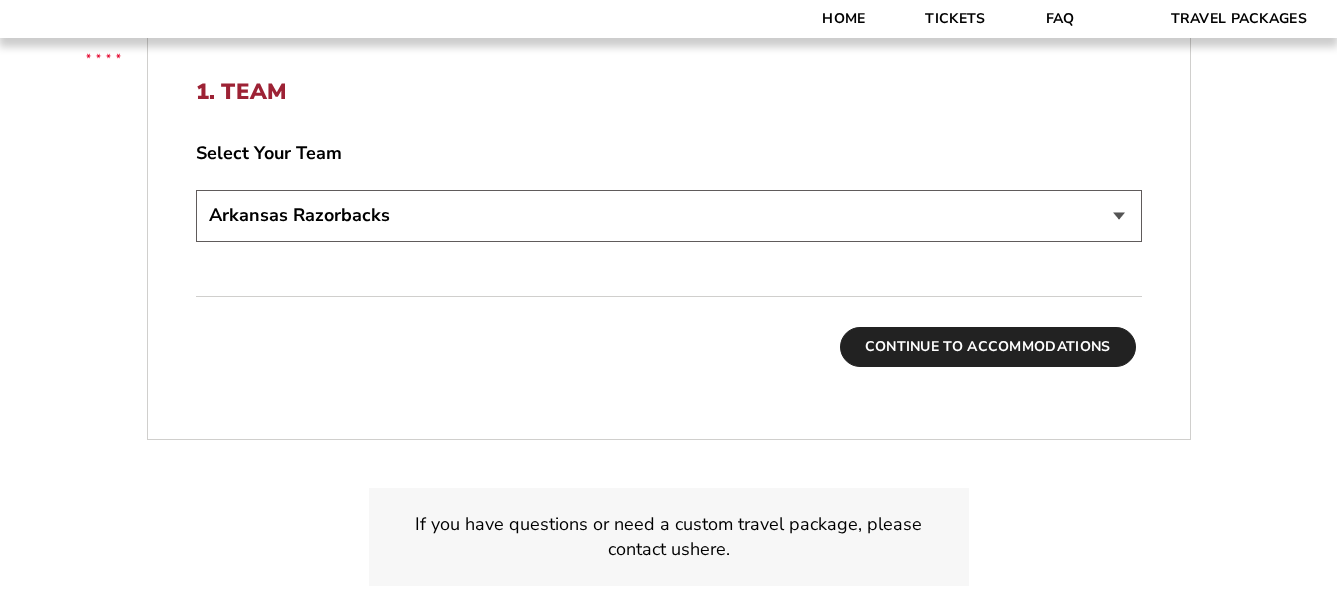 click on "Continue To Accommodations" at bounding box center (988, 347) 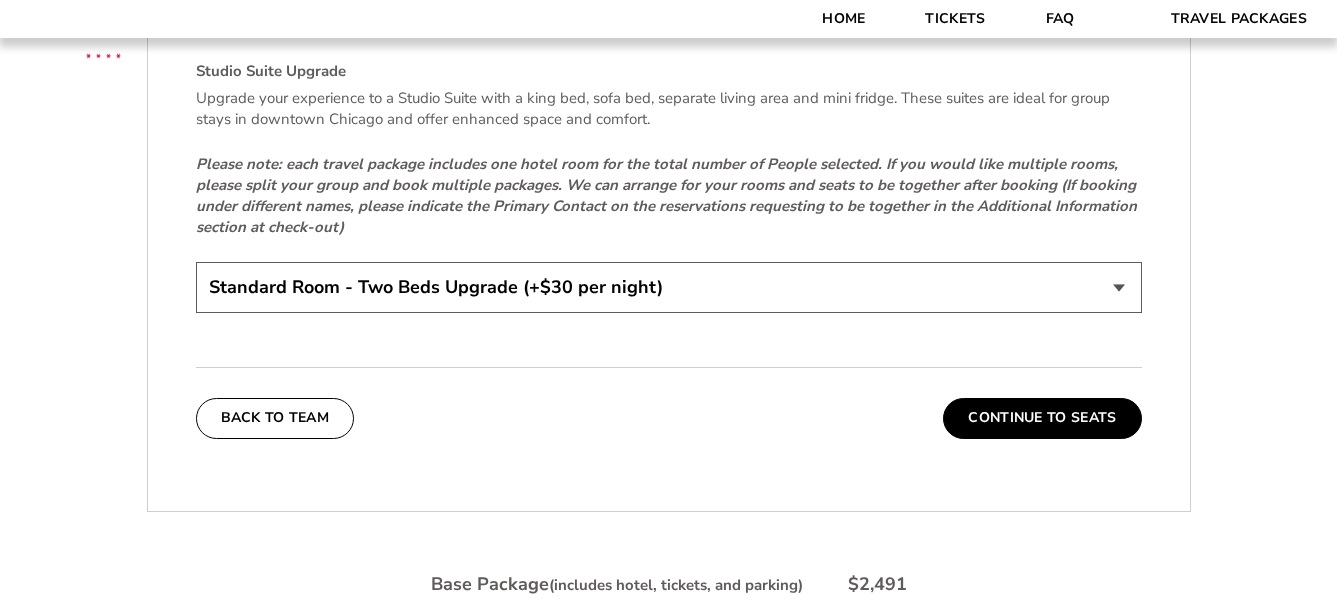 scroll, scrollTop: 4389, scrollLeft: 0, axis: vertical 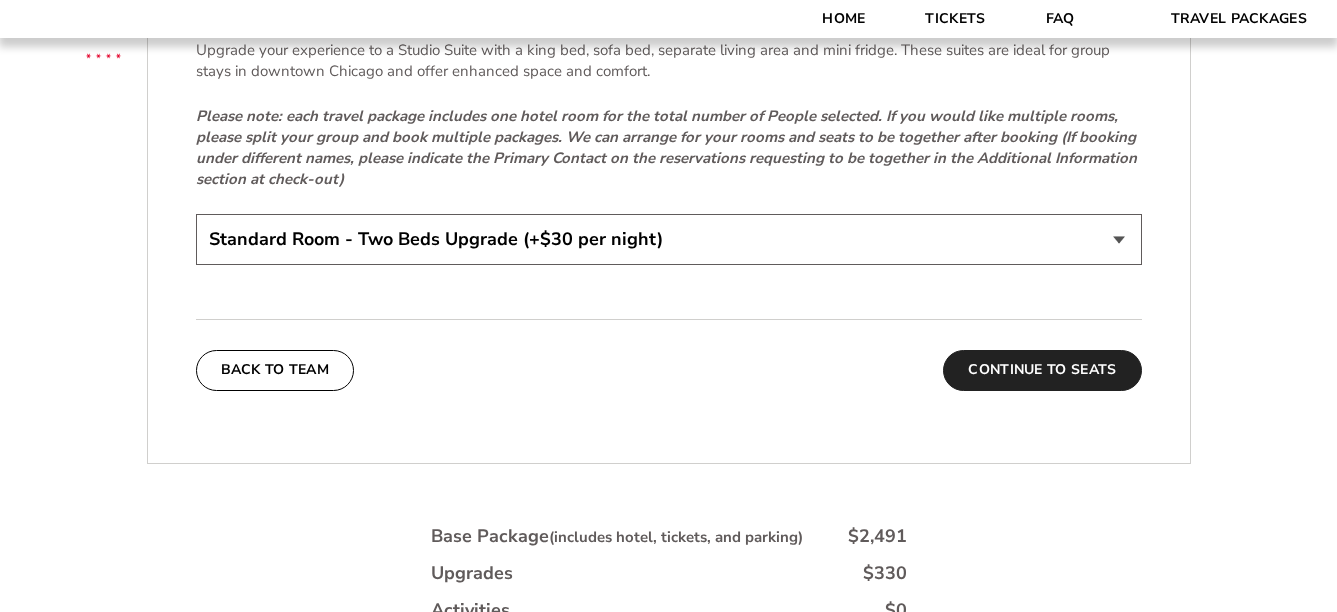 click on "Continue To Seats" at bounding box center (1042, 370) 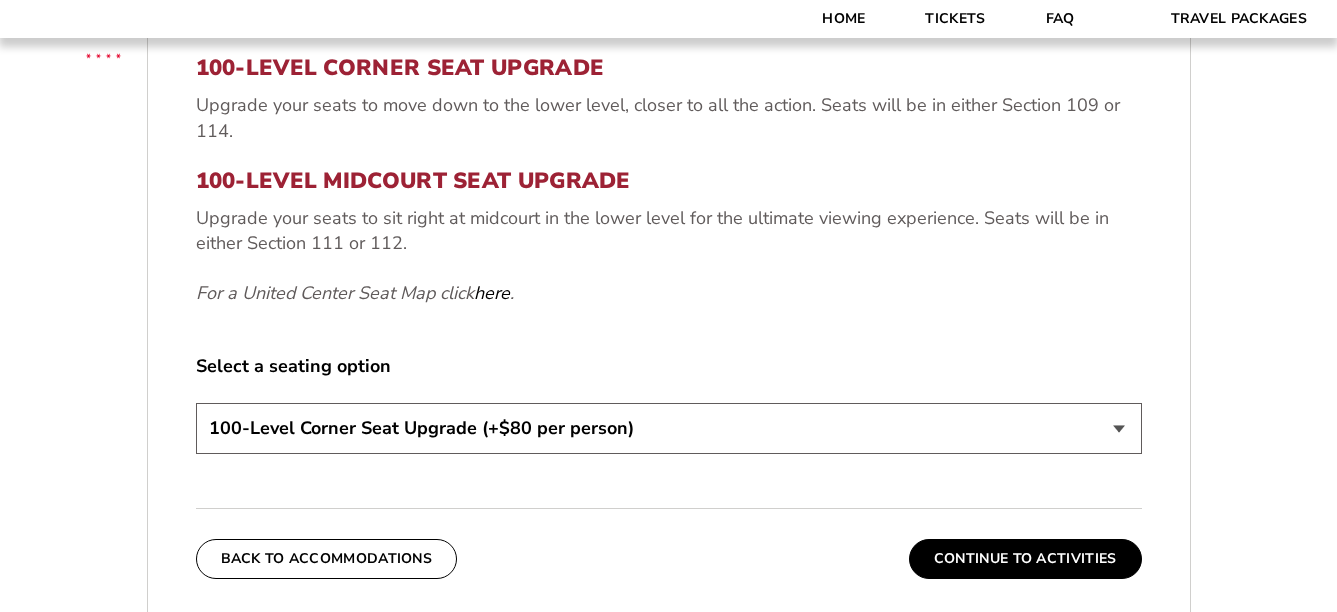 scroll, scrollTop: 789, scrollLeft: 0, axis: vertical 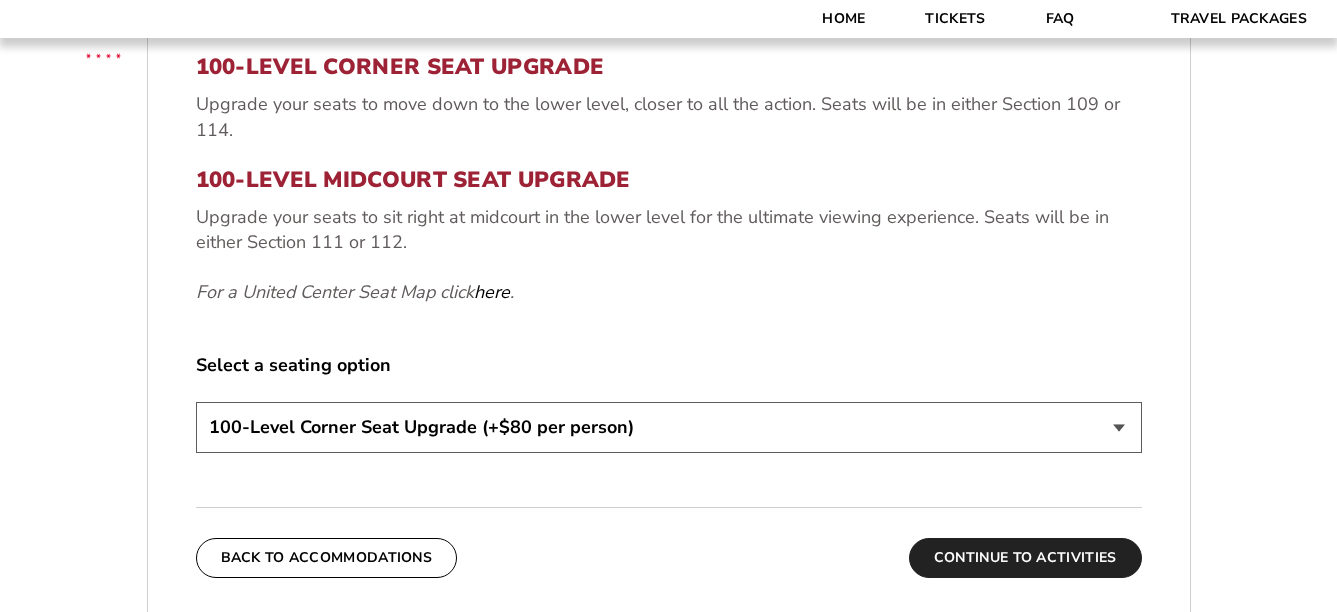 click on "Continue To Activities" at bounding box center (1025, 558) 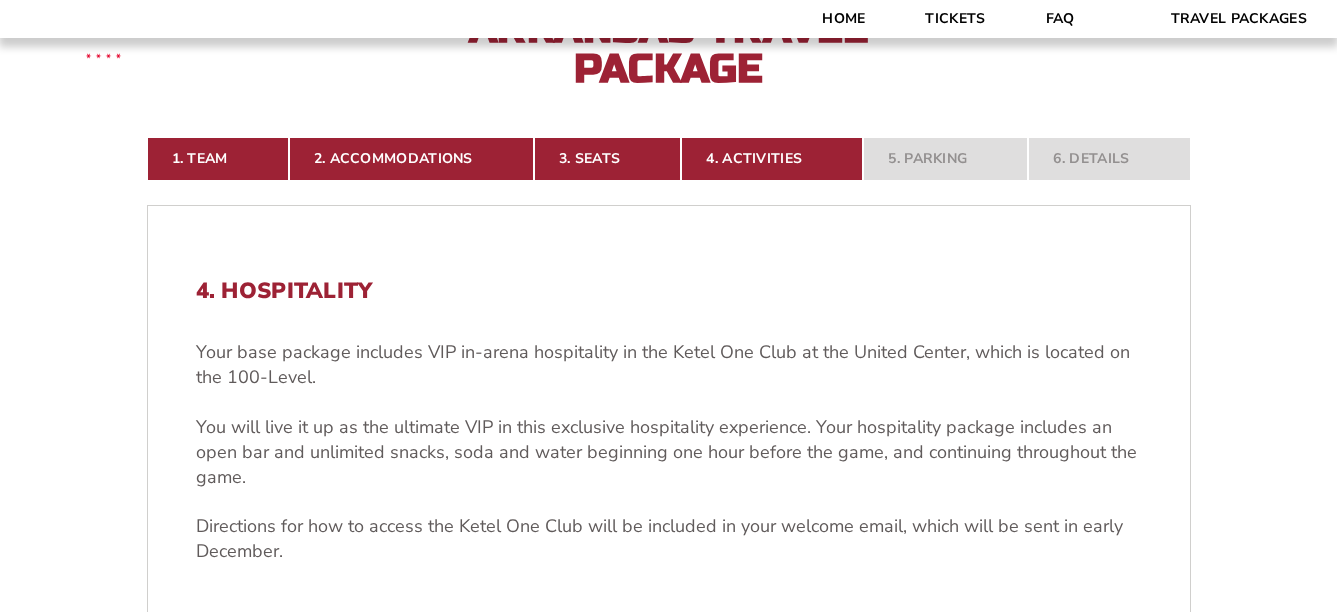 scroll, scrollTop: 389, scrollLeft: 0, axis: vertical 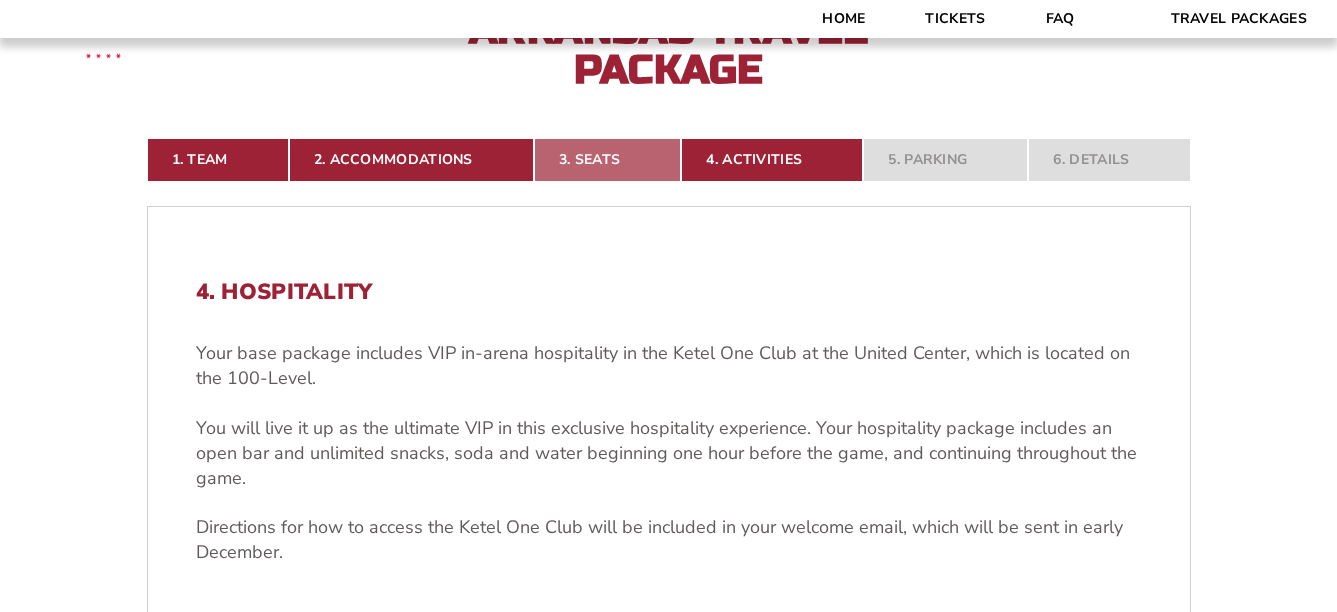 click on "3. Seats" at bounding box center [607, 160] 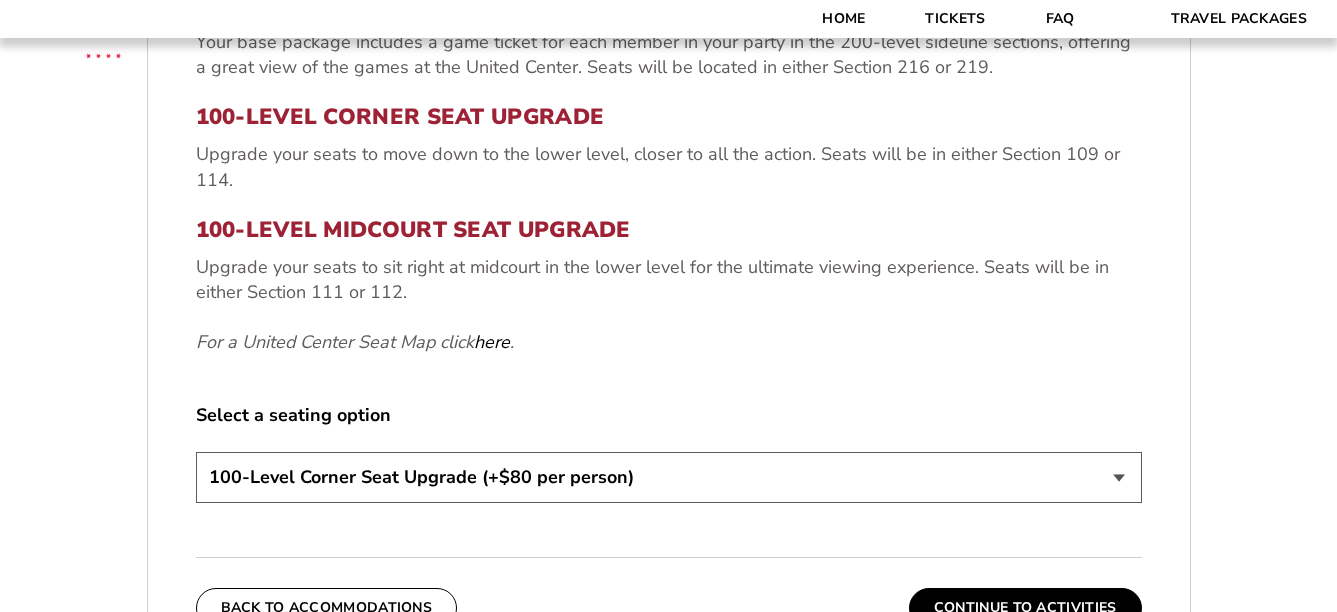 scroll, scrollTop: 789, scrollLeft: 0, axis: vertical 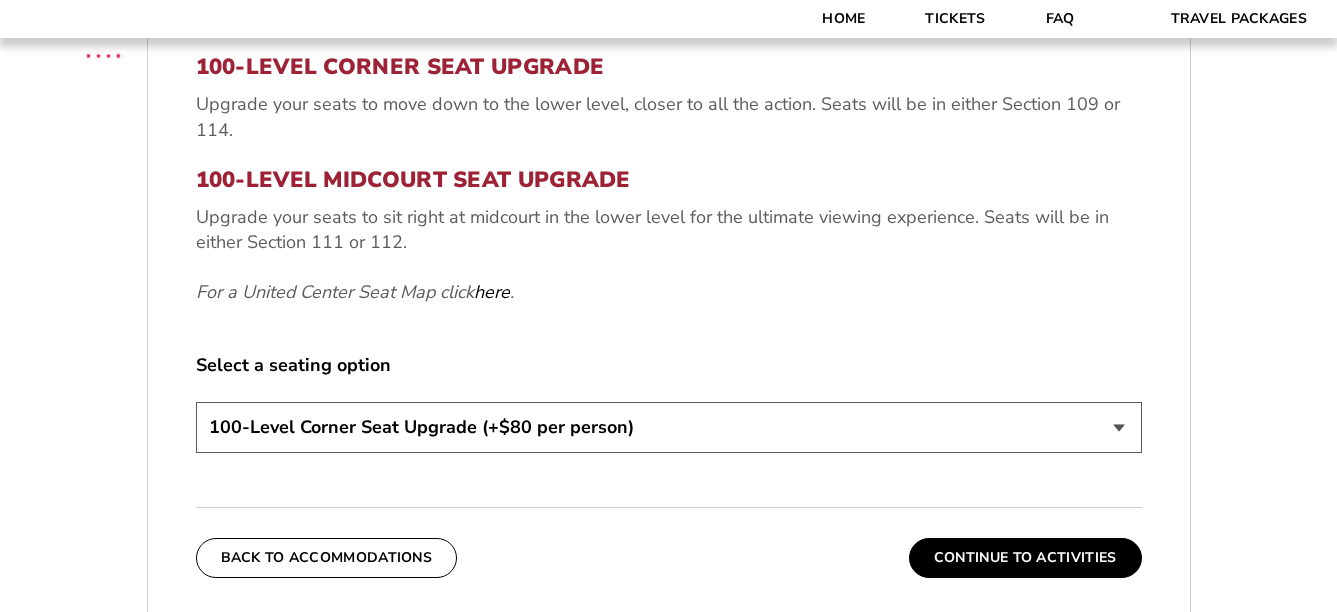click on "200-Level Sideline Section
100-Level Corner Seat Upgrade (+$80 per person)
100-Level Midcourt Seat Upgrade (+$195 per person)" at bounding box center [669, 427] 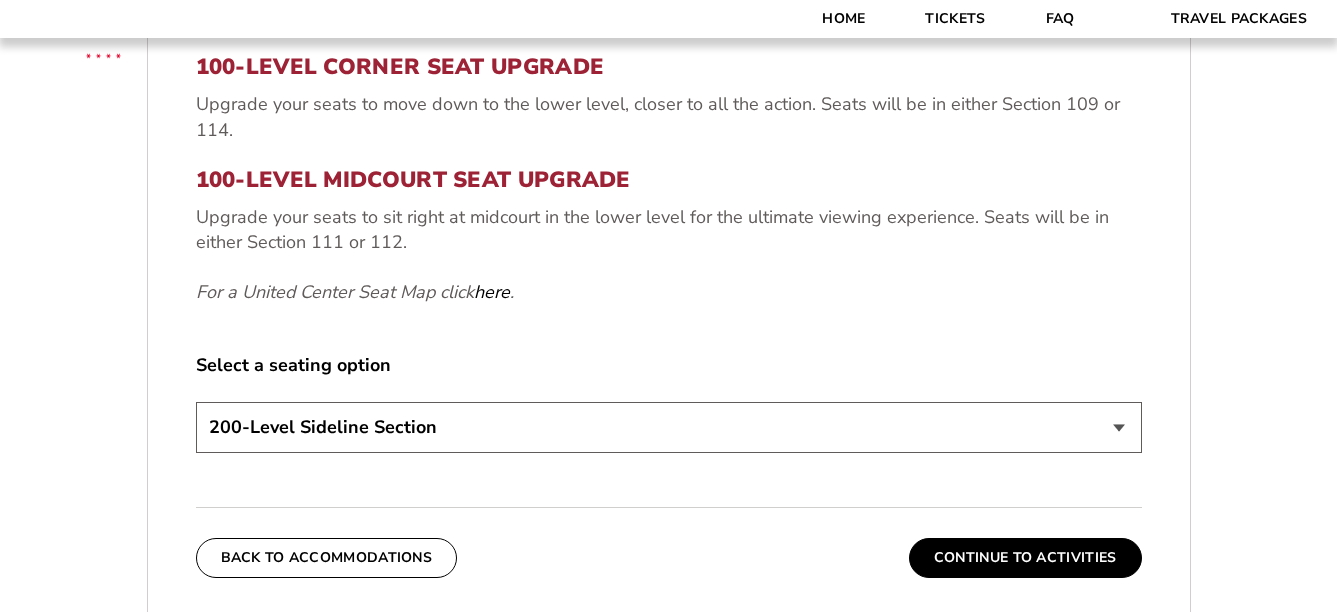 click on "200-Level Sideline Section
100-Level Corner Seat Upgrade (+$80 per person)
100-Level Midcourt Seat Upgrade (+$195 per person)" at bounding box center [669, 427] 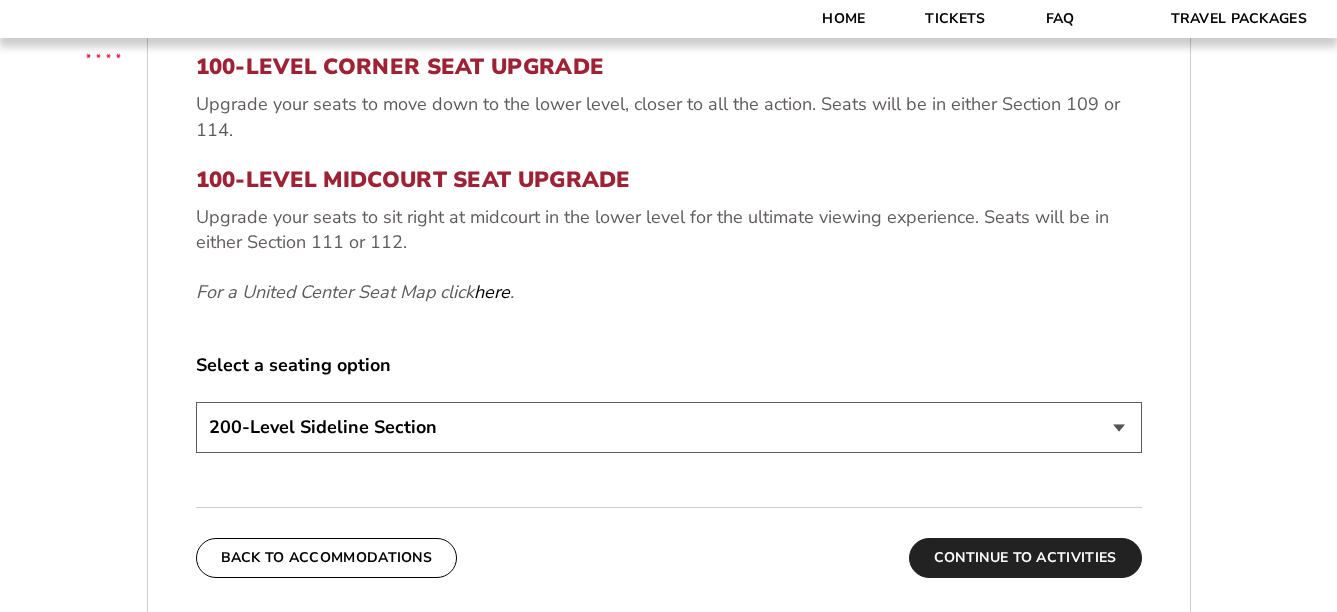 click on "Continue To Activities" at bounding box center [1025, 558] 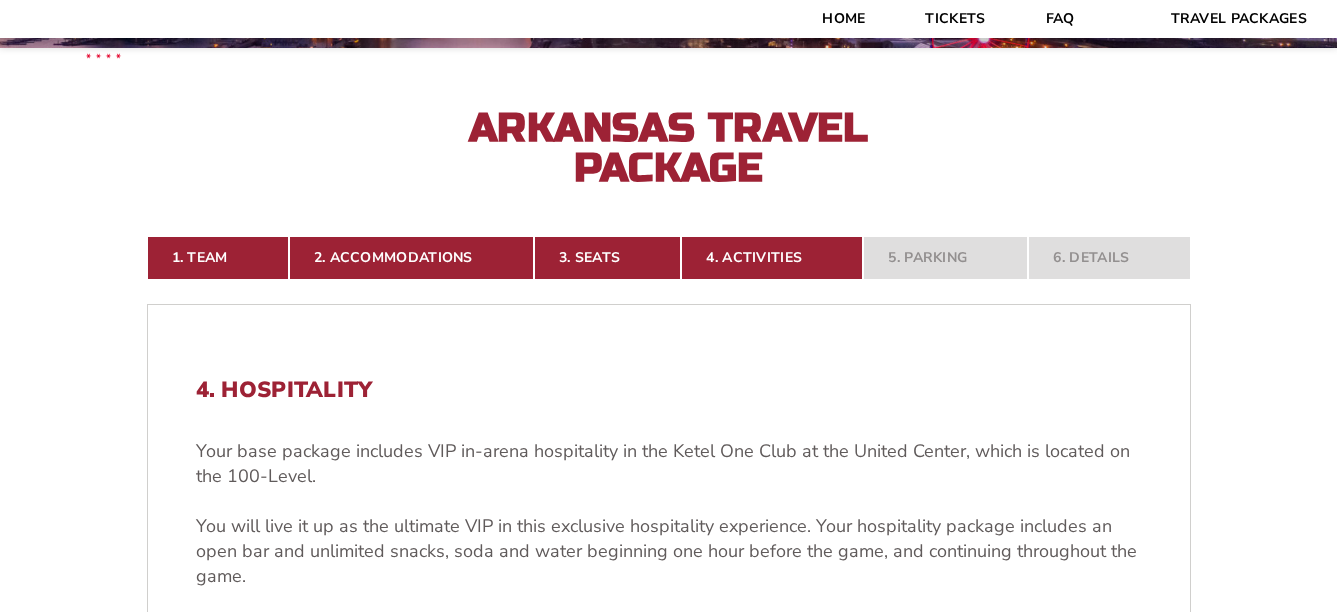 scroll, scrollTop: 289, scrollLeft: 0, axis: vertical 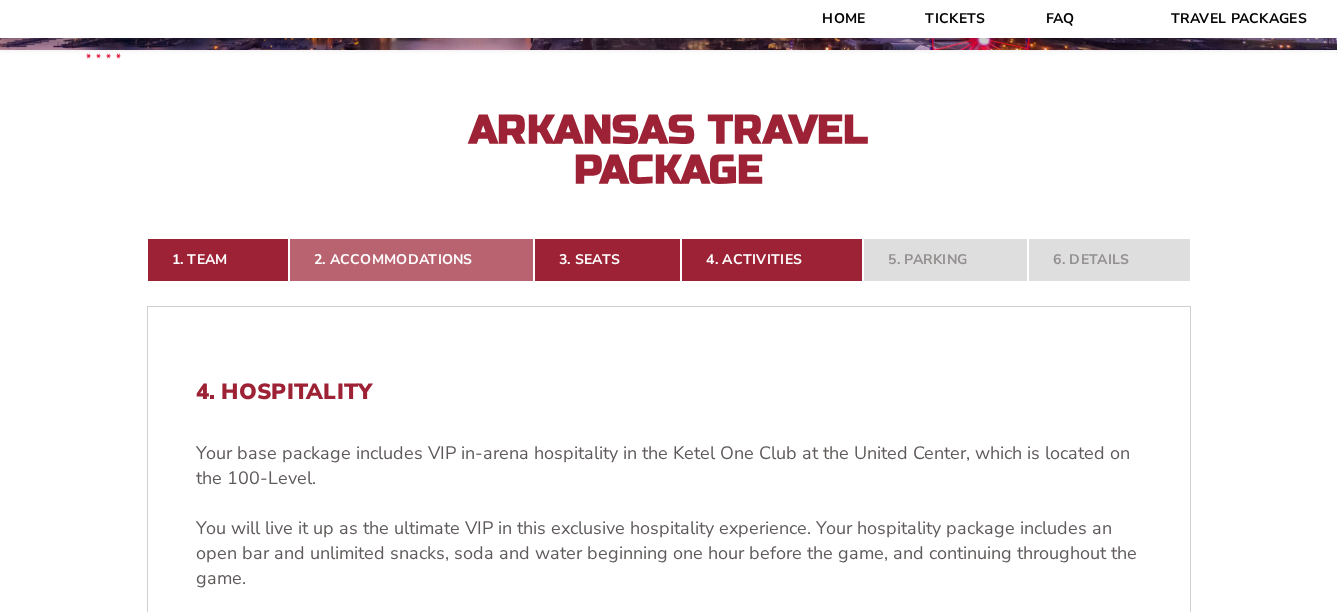click on "2. Accommodations" at bounding box center [411, 260] 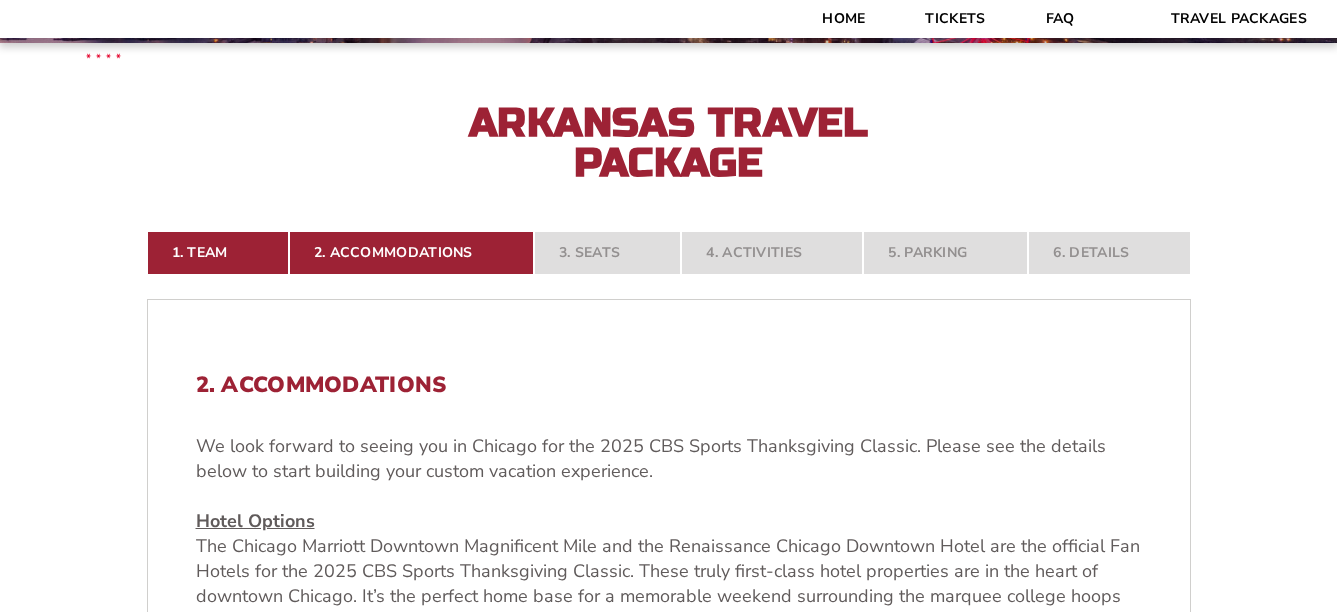 scroll, scrollTop: 189, scrollLeft: 0, axis: vertical 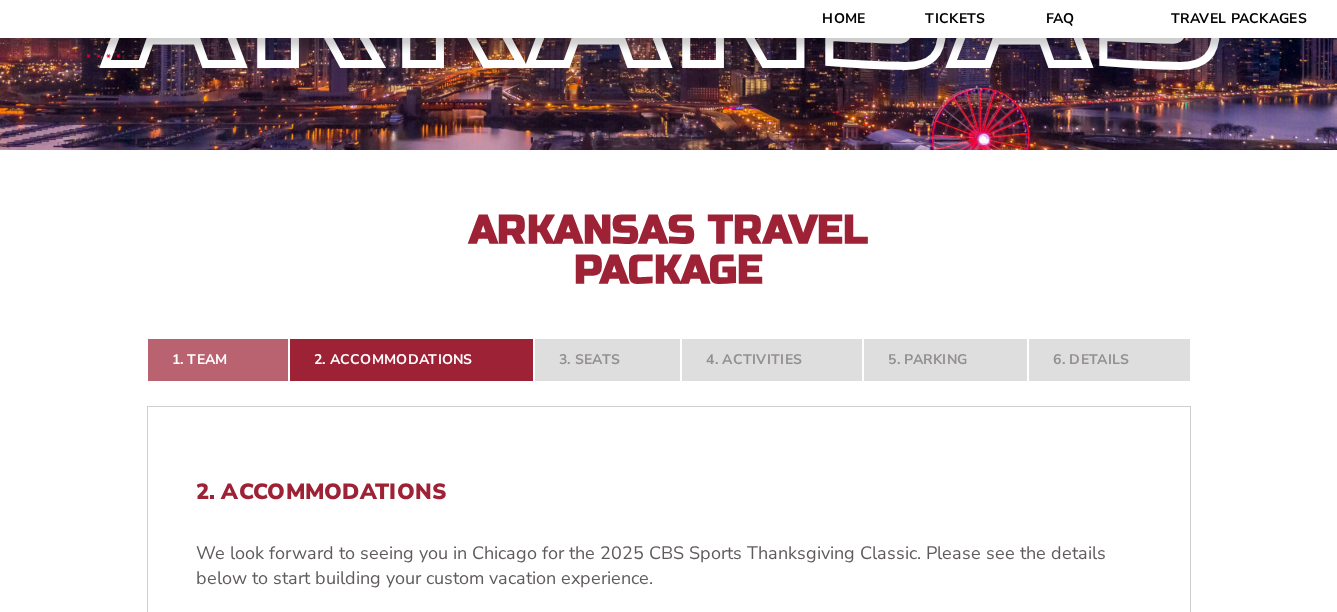 click on "1. Team" at bounding box center (218, 360) 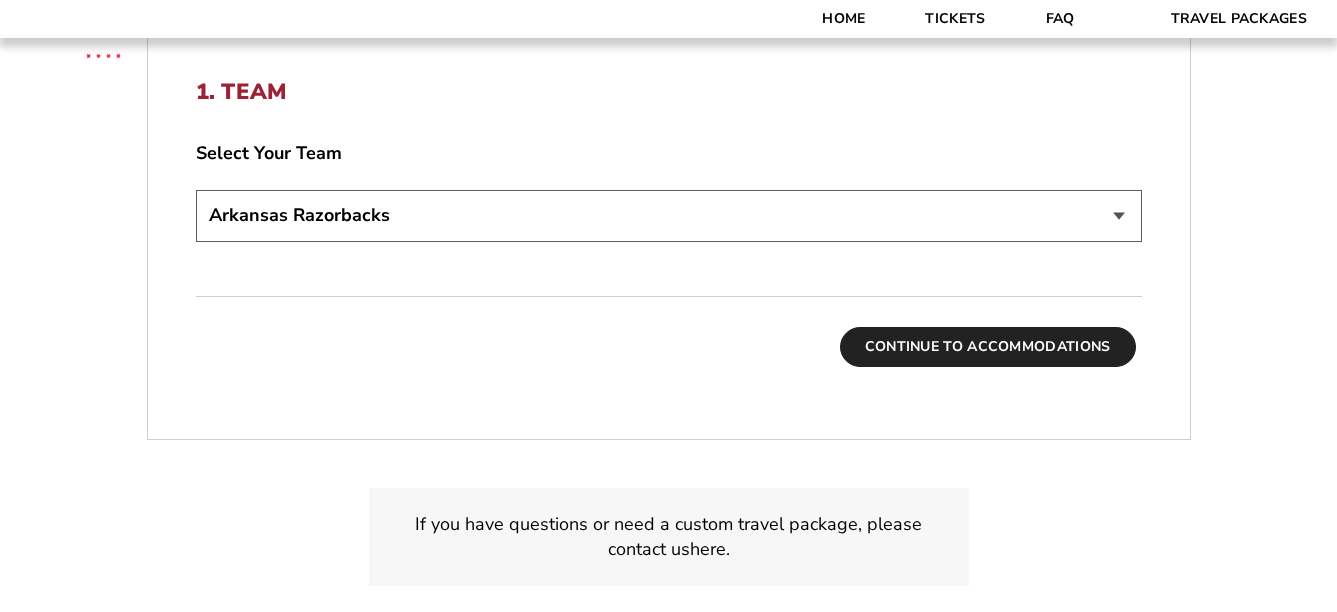 click on "Continue To Accommodations" at bounding box center (988, 347) 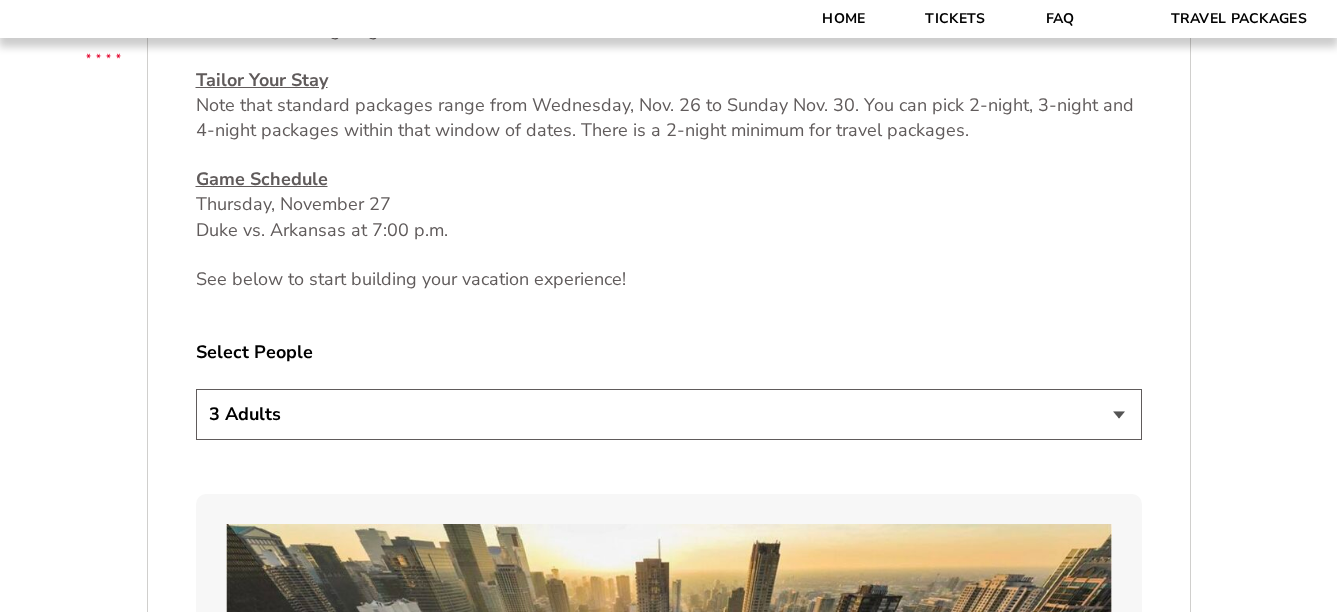 scroll, scrollTop: 889, scrollLeft: 0, axis: vertical 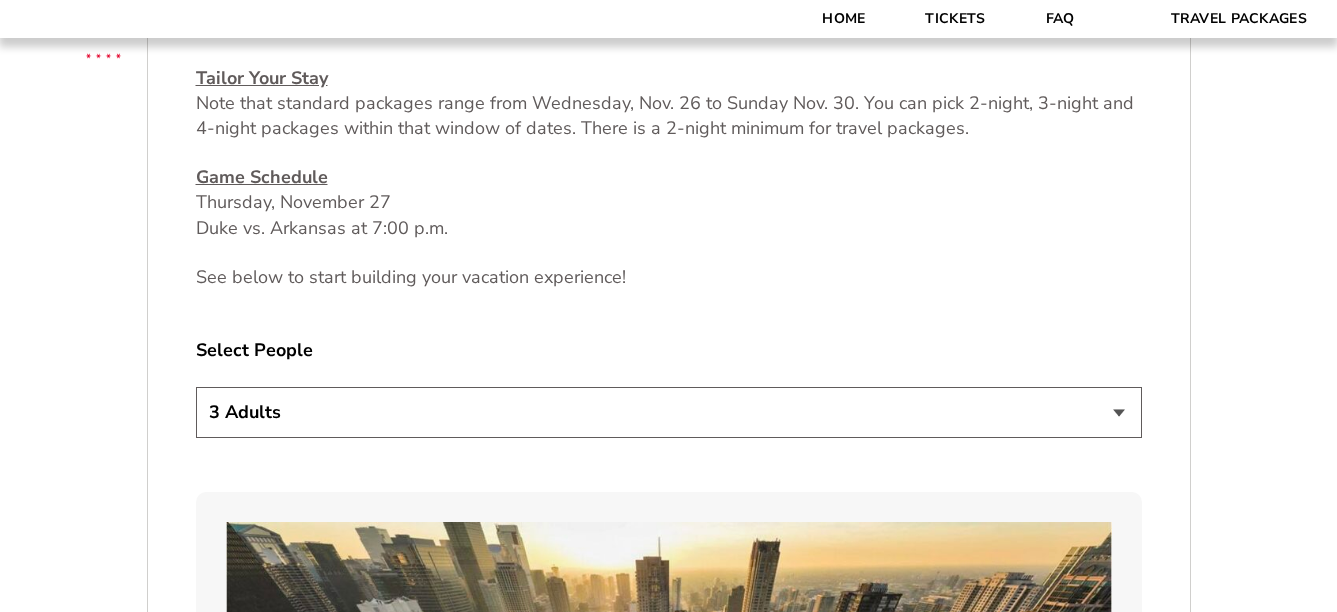 click on "1 Adult
2 Adults
3 Adults
4 Adults
2 Adults + 1 Child
2 Adults + 2 Children
2 Adults + 3 Children" at bounding box center [669, 412] 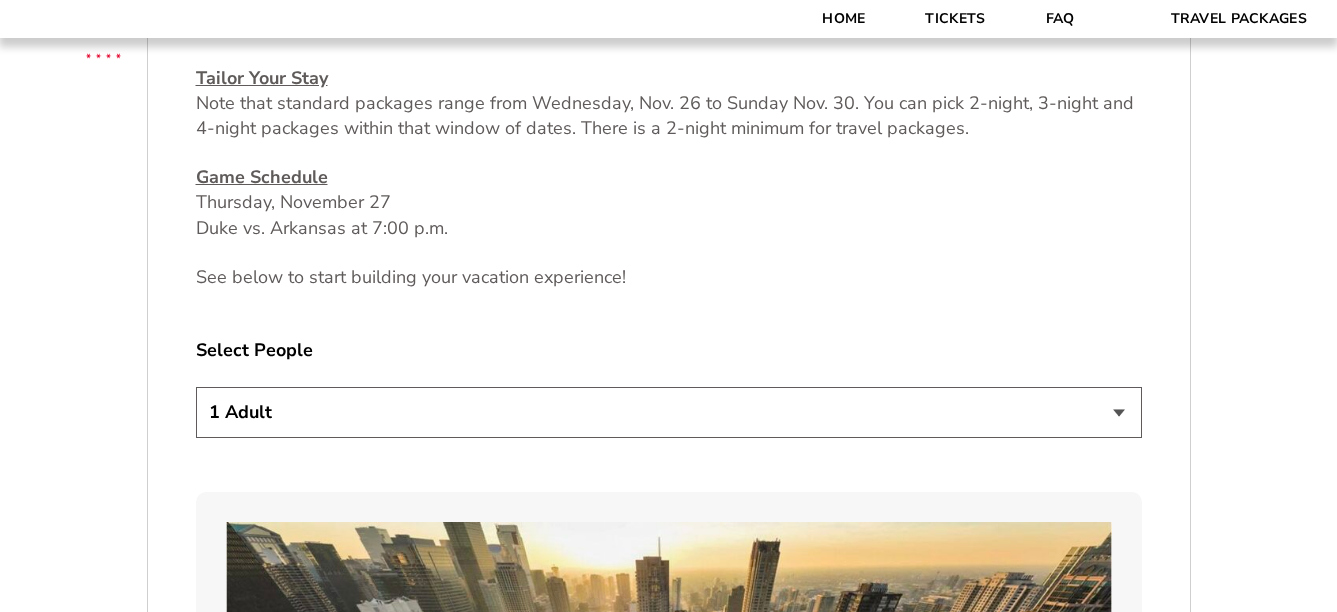 click on "1 Adult
2 Adults
3 Adults
4 Adults
2 Adults + 1 Child
2 Adults + 2 Children
2 Adults + 3 Children" at bounding box center [669, 412] 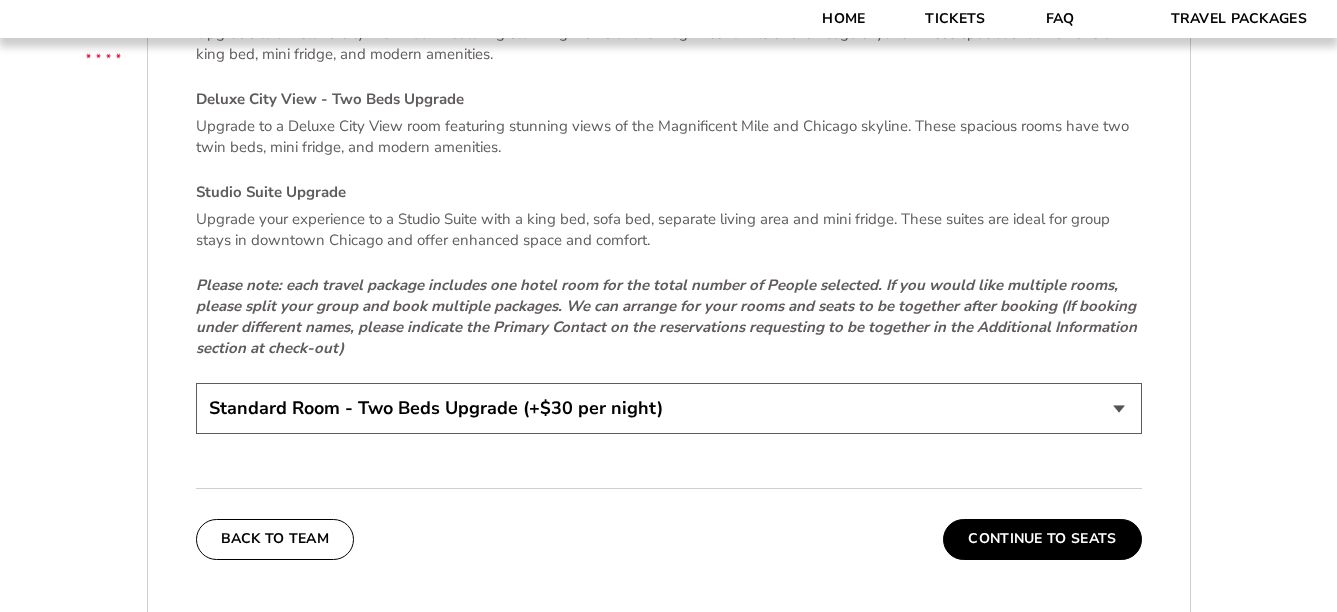 scroll, scrollTop: 4289, scrollLeft: 0, axis: vertical 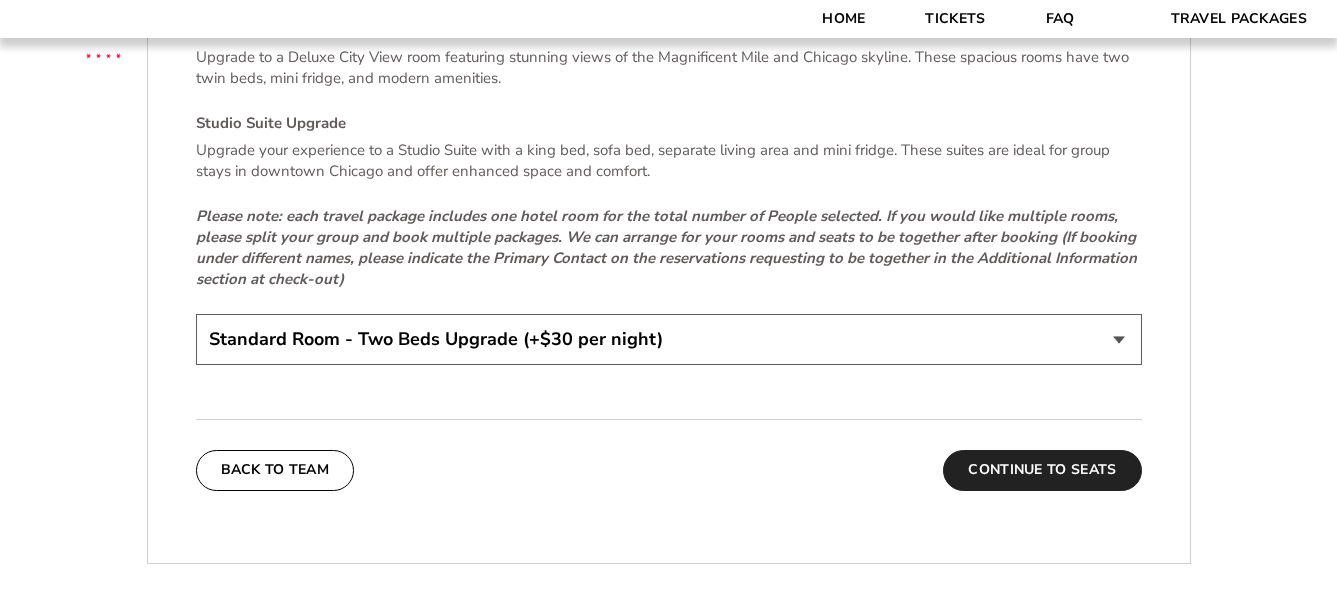 click on "Continue To Seats" at bounding box center [1042, 470] 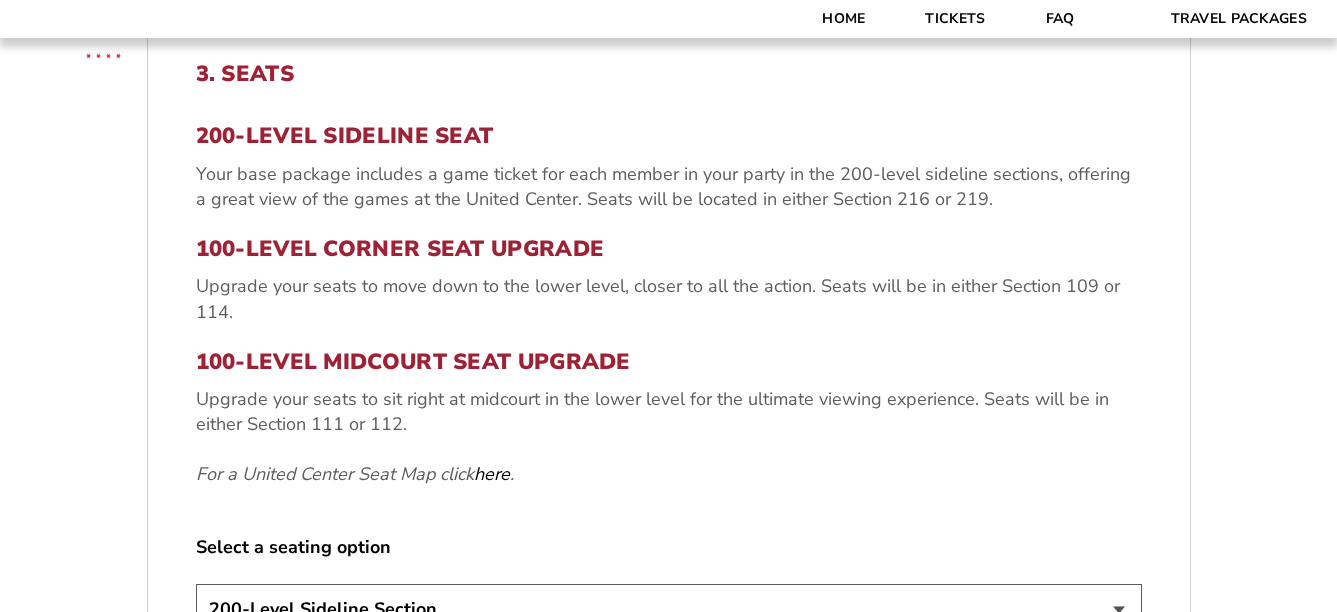 scroll, scrollTop: 689, scrollLeft: 0, axis: vertical 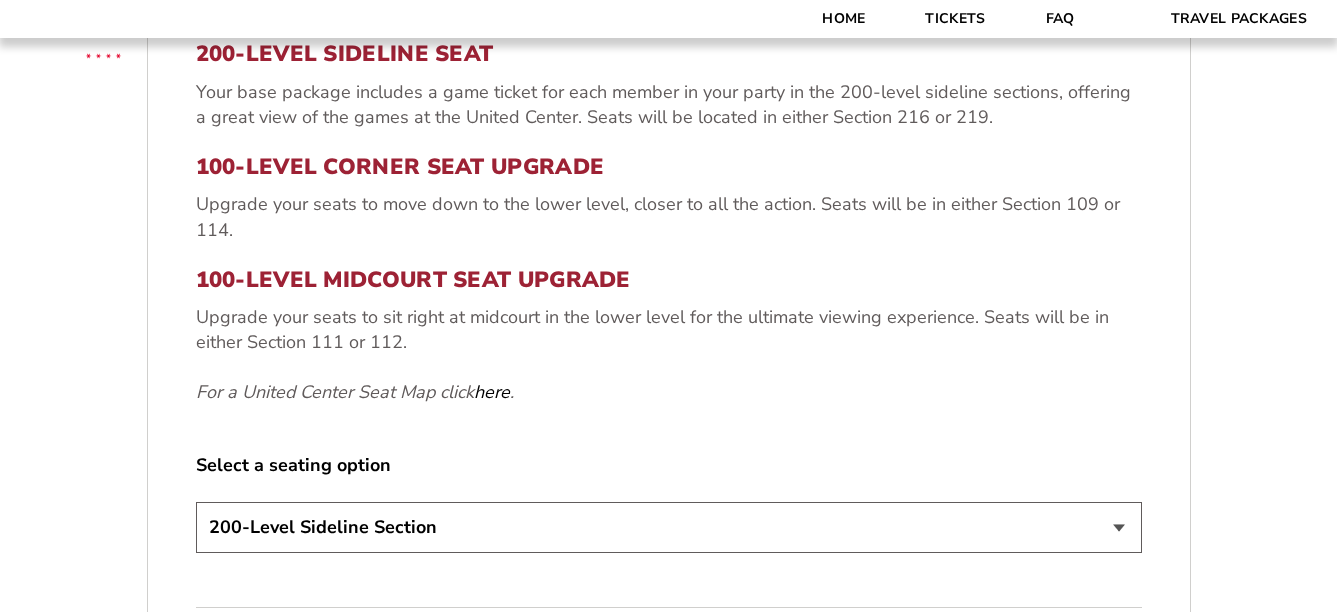 click on "200-Level Sideline Section
100-Level Corner Seat Upgrade (+$80 per person)
100-Level Midcourt Seat Upgrade (+$195 per person)" at bounding box center (669, 527) 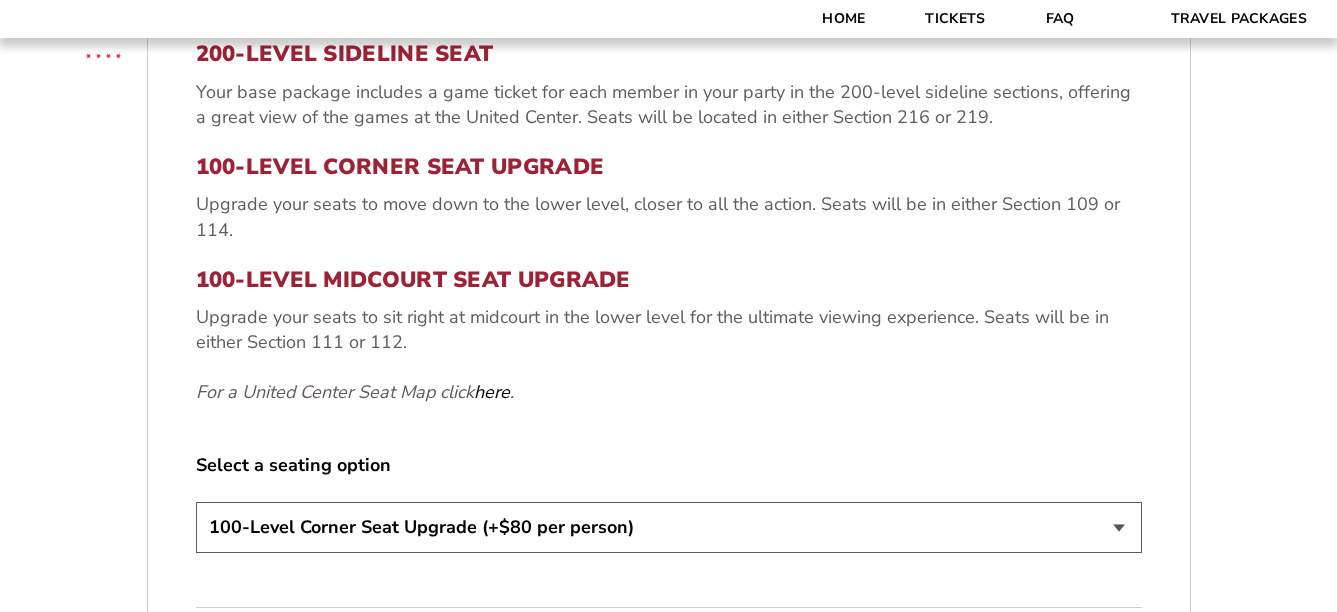 click on "200-Level Sideline Section
100-Level Corner Seat Upgrade (+$80 per person)
100-Level Midcourt Seat Upgrade (+$195 per person)" at bounding box center [669, 527] 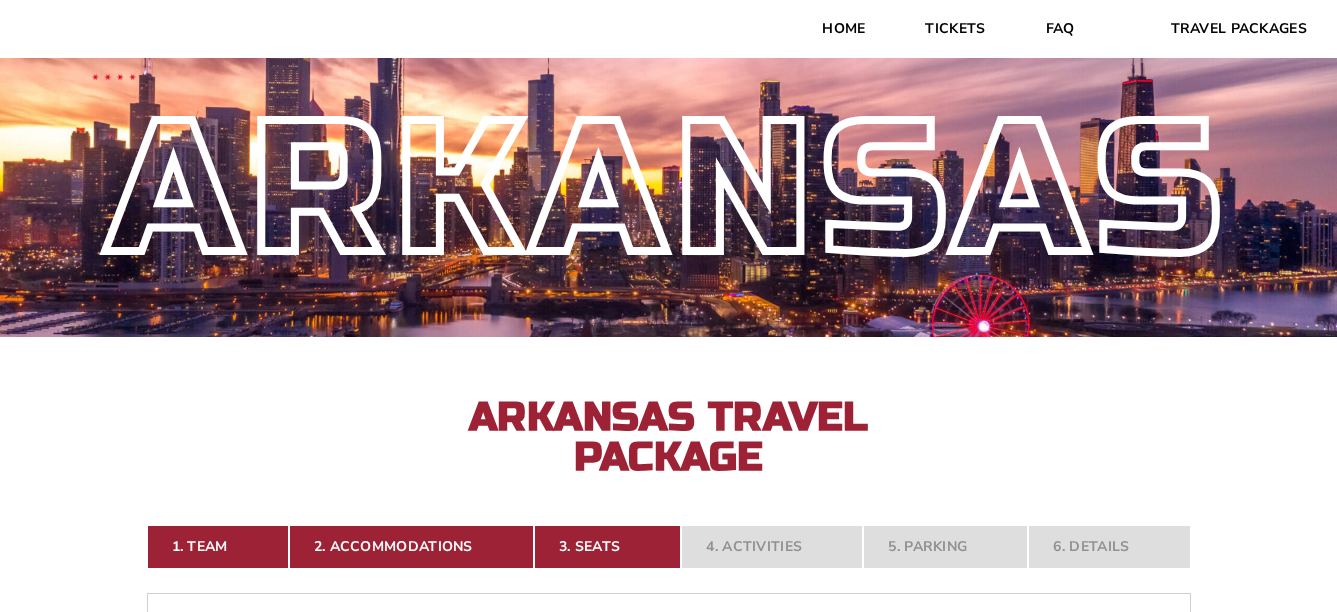 scroll, scrollTop: 0, scrollLeft: 0, axis: both 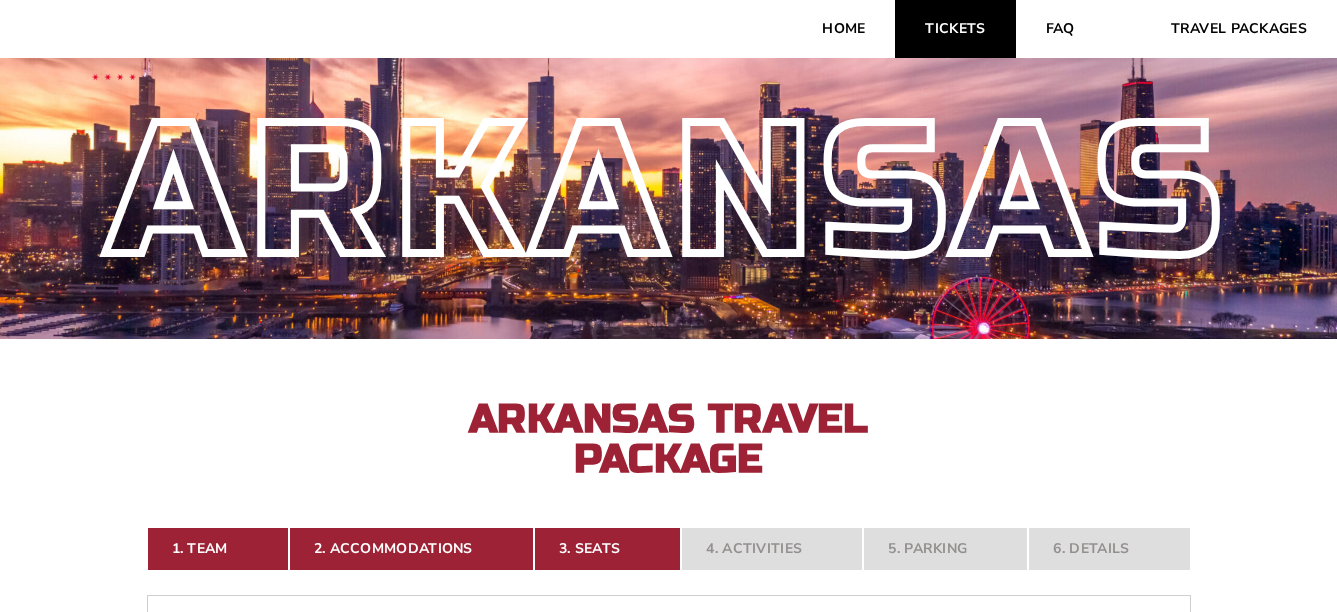 click on "Tickets" at bounding box center [955, 29] 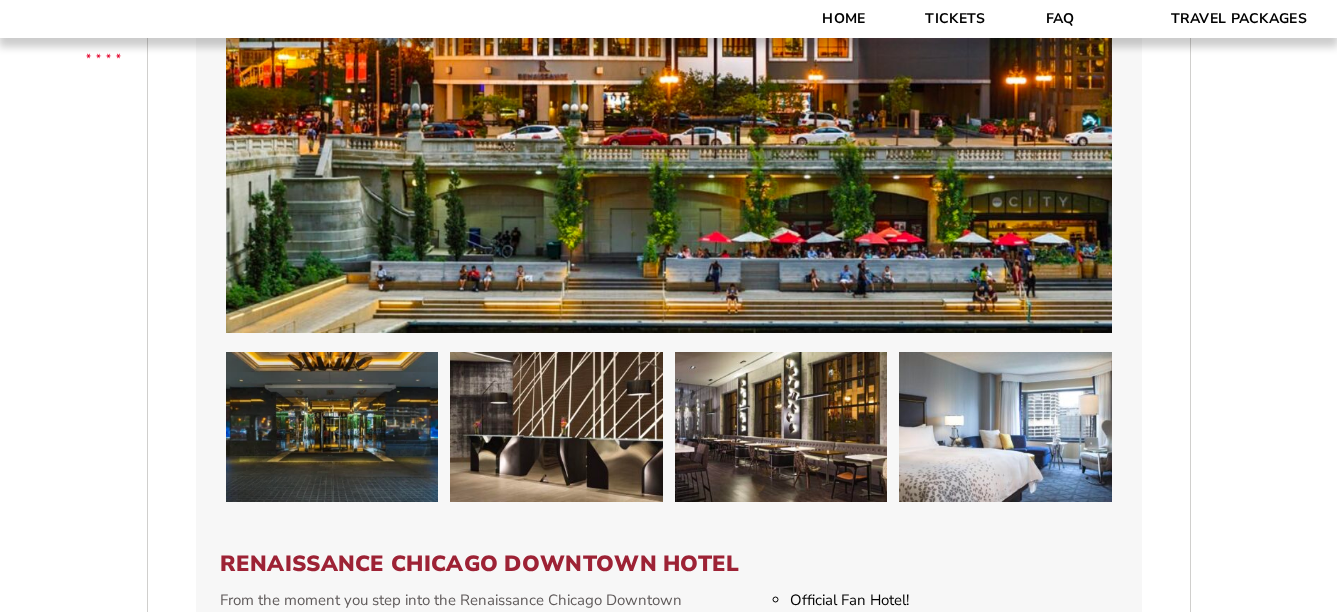 scroll, scrollTop: 2700, scrollLeft: 0, axis: vertical 